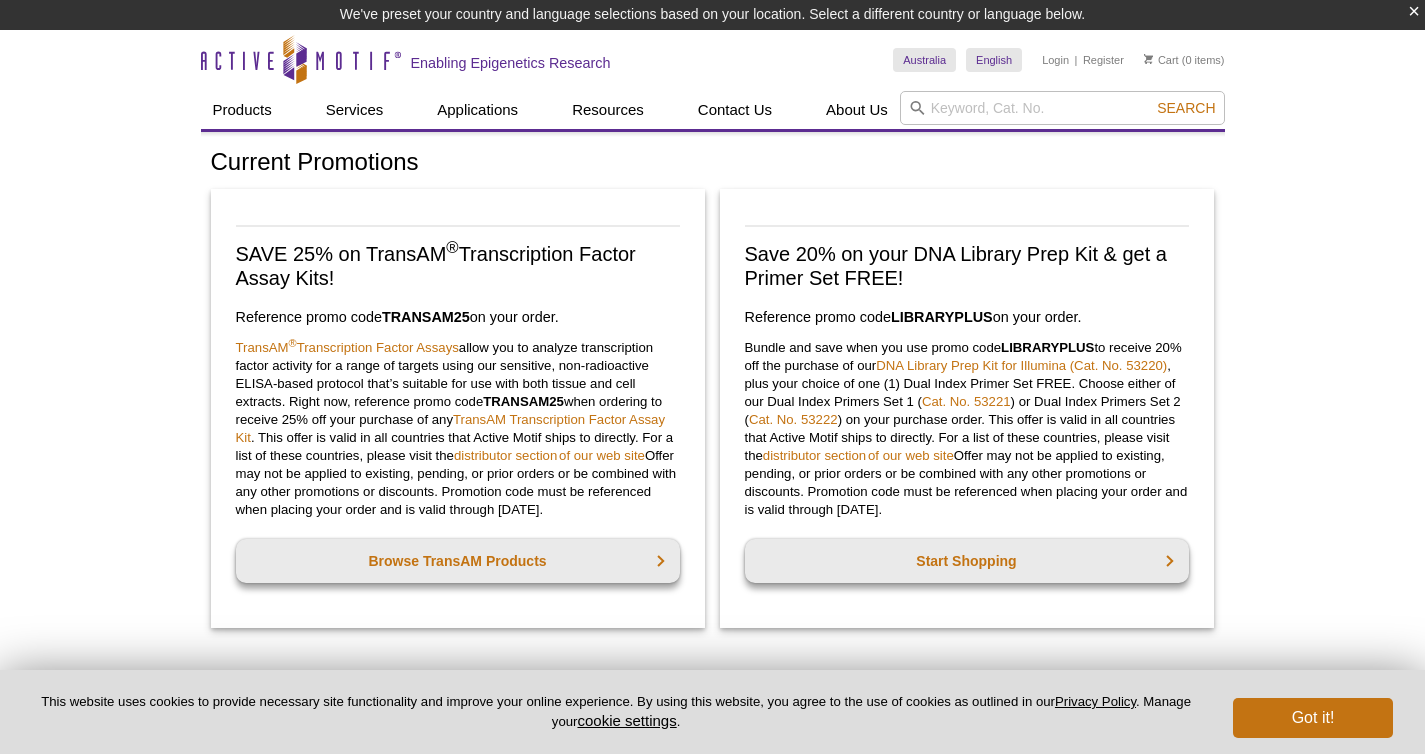 scroll, scrollTop: 675, scrollLeft: 0, axis: vertical 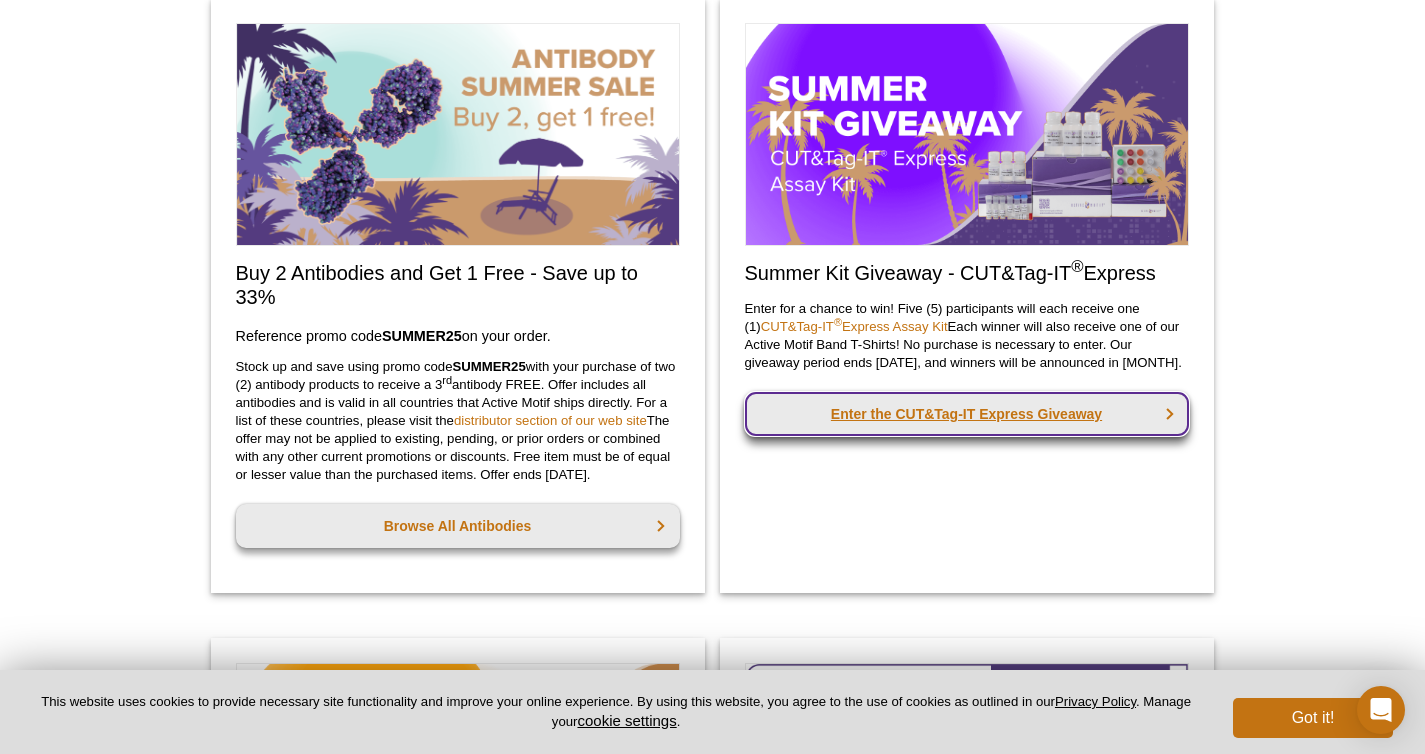 click on "Enter the CUT&Tag-IT Express Giveaway" at bounding box center [967, 414] 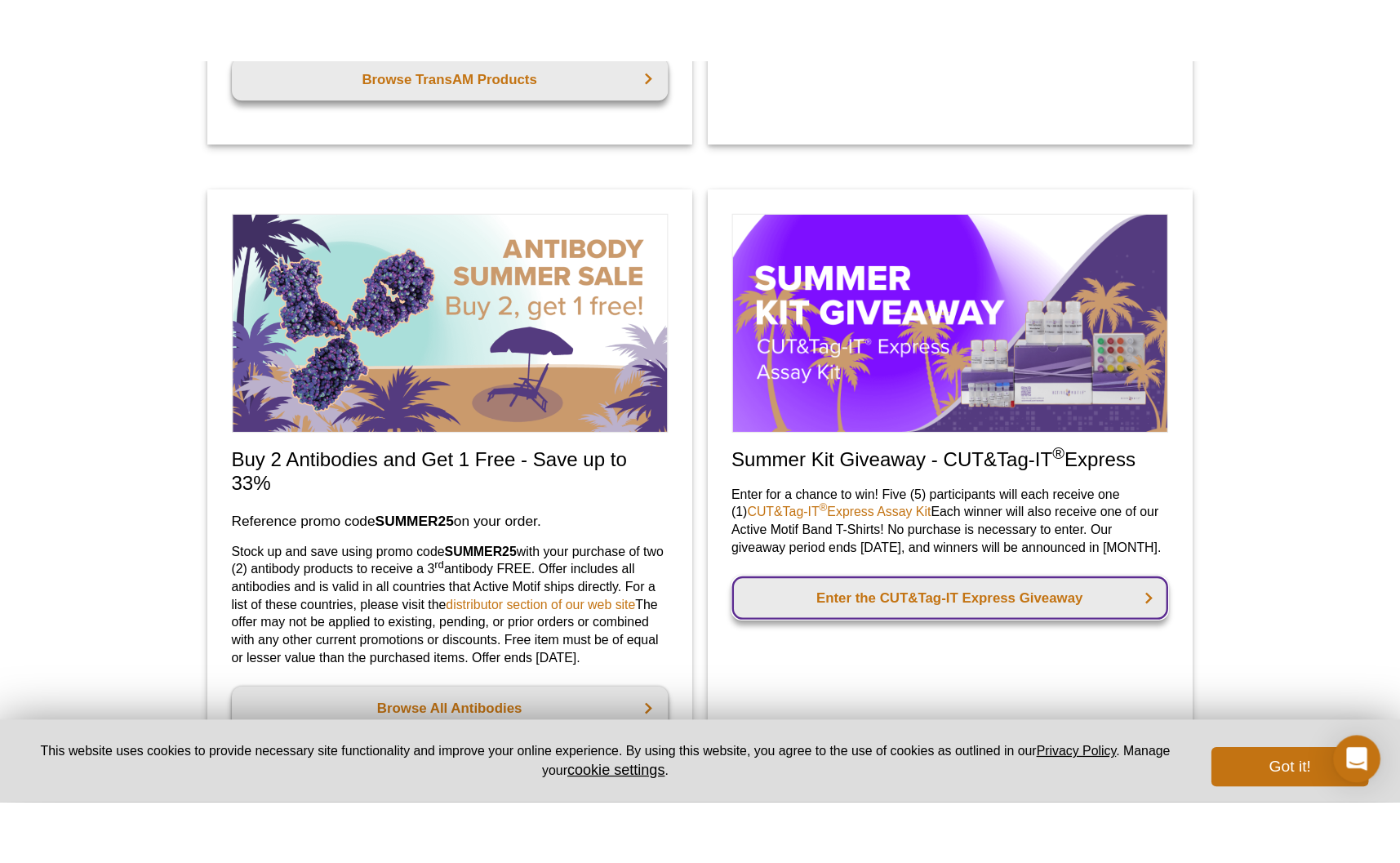 scroll, scrollTop: 833, scrollLeft: 0, axis: vertical 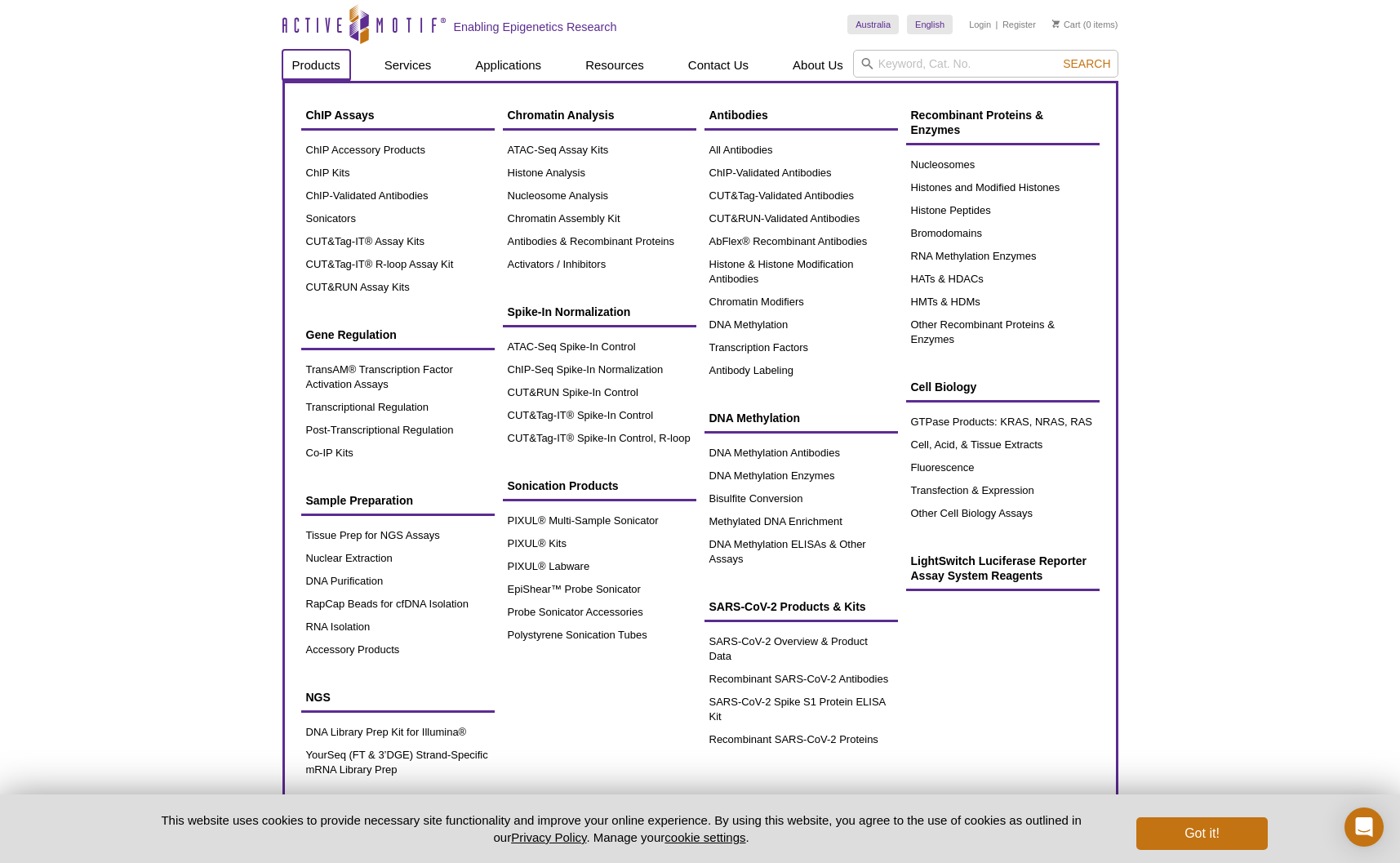 click on "Products" at bounding box center [316, 65] 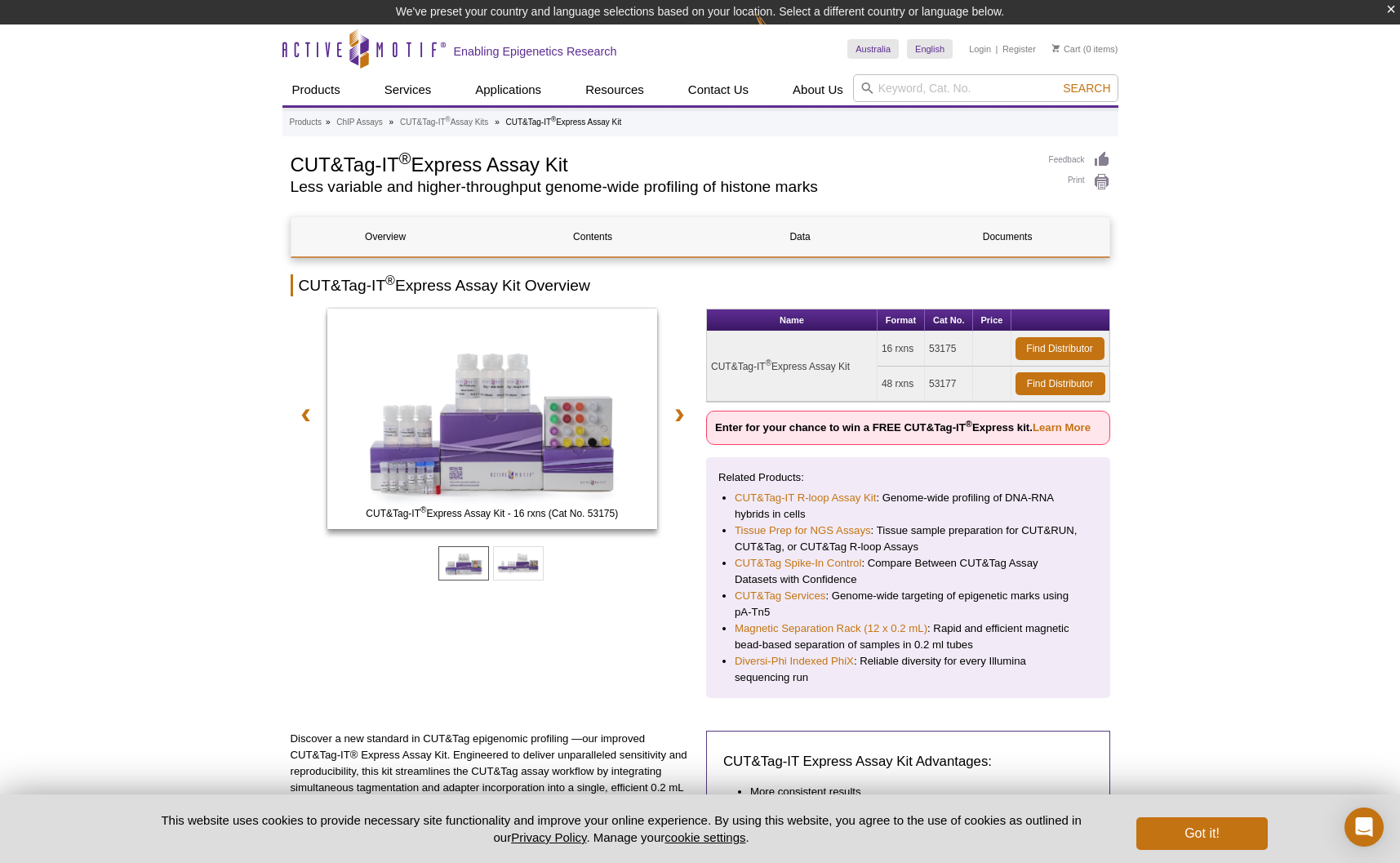 scroll, scrollTop: 0, scrollLeft: 0, axis: both 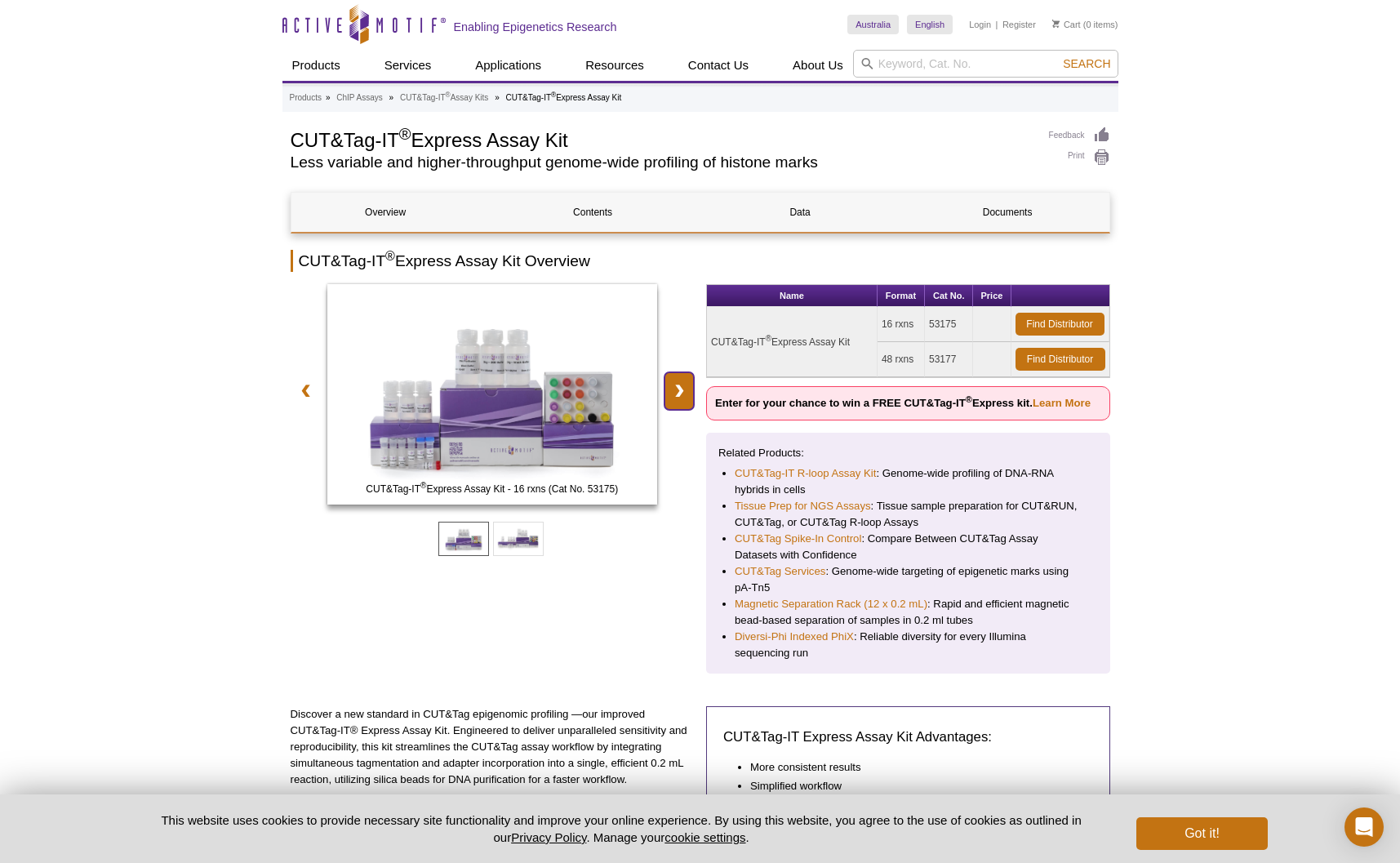 click on "❯" at bounding box center (679, 391) 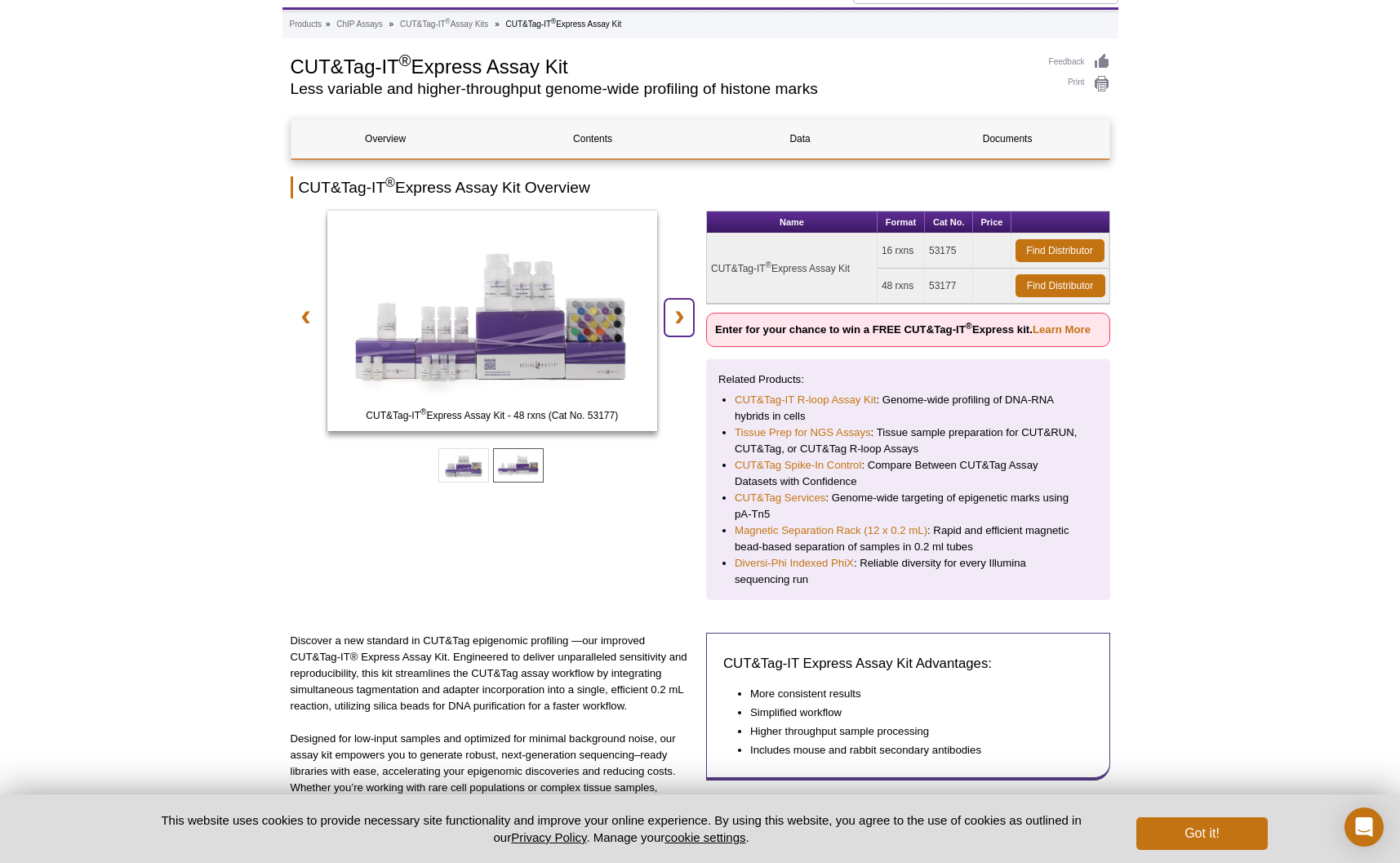 scroll, scrollTop: 92, scrollLeft: 0, axis: vertical 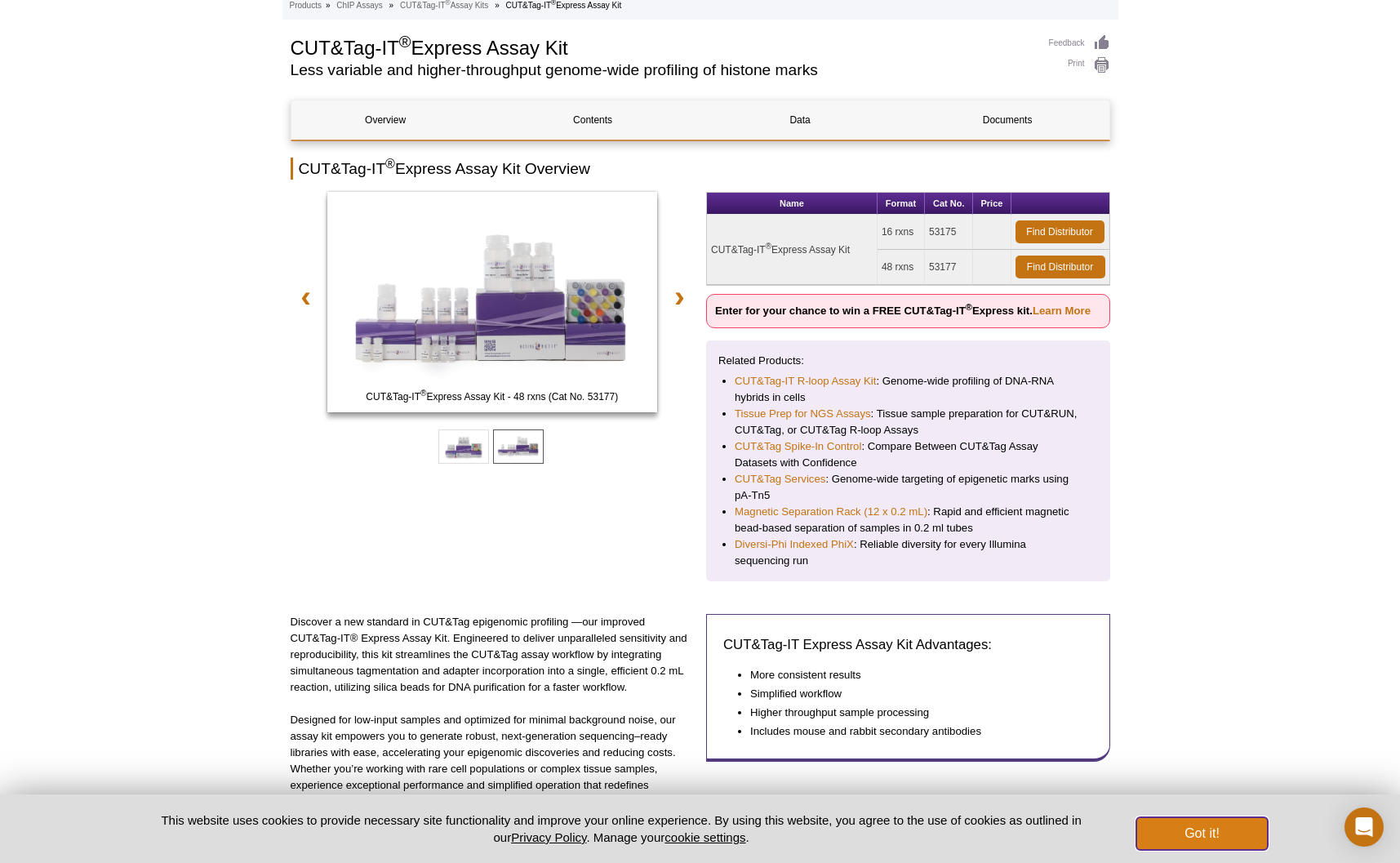 click on "Got it!" at bounding box center (1202, 834) 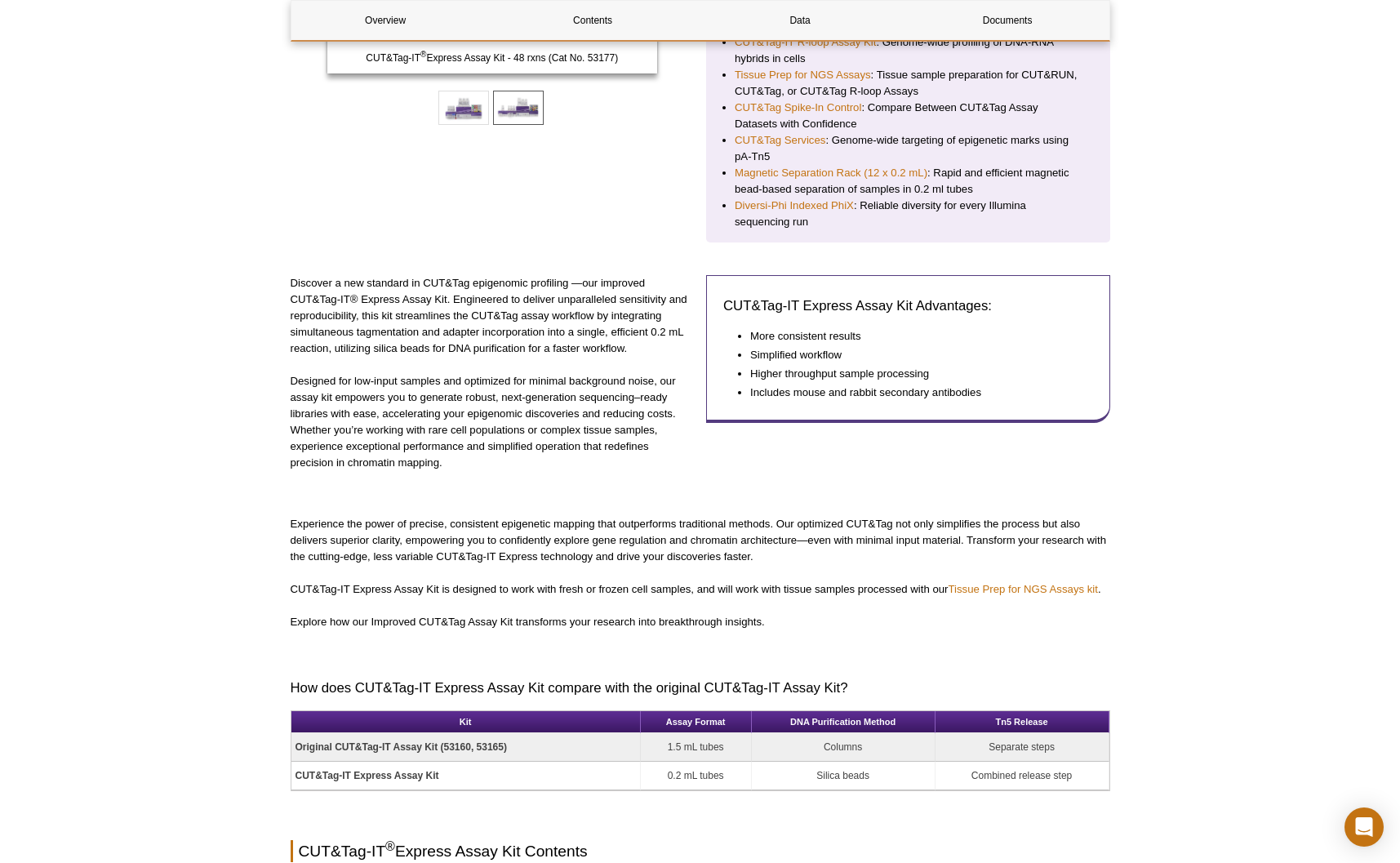 scroll, scrollTop: 0, scrollLeft: 0, axis: both 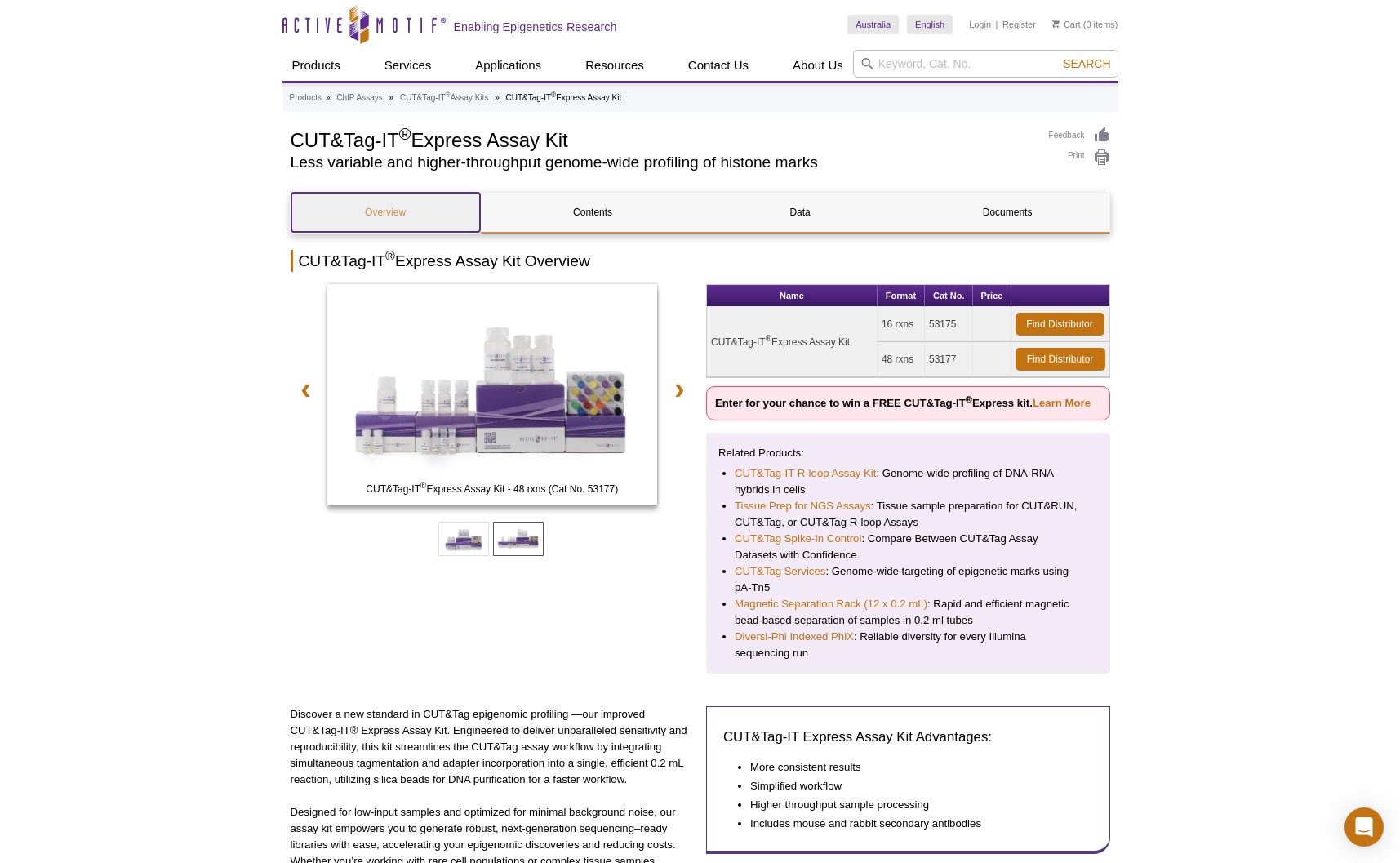 click on "Overview" at bounding box center [385, 212] 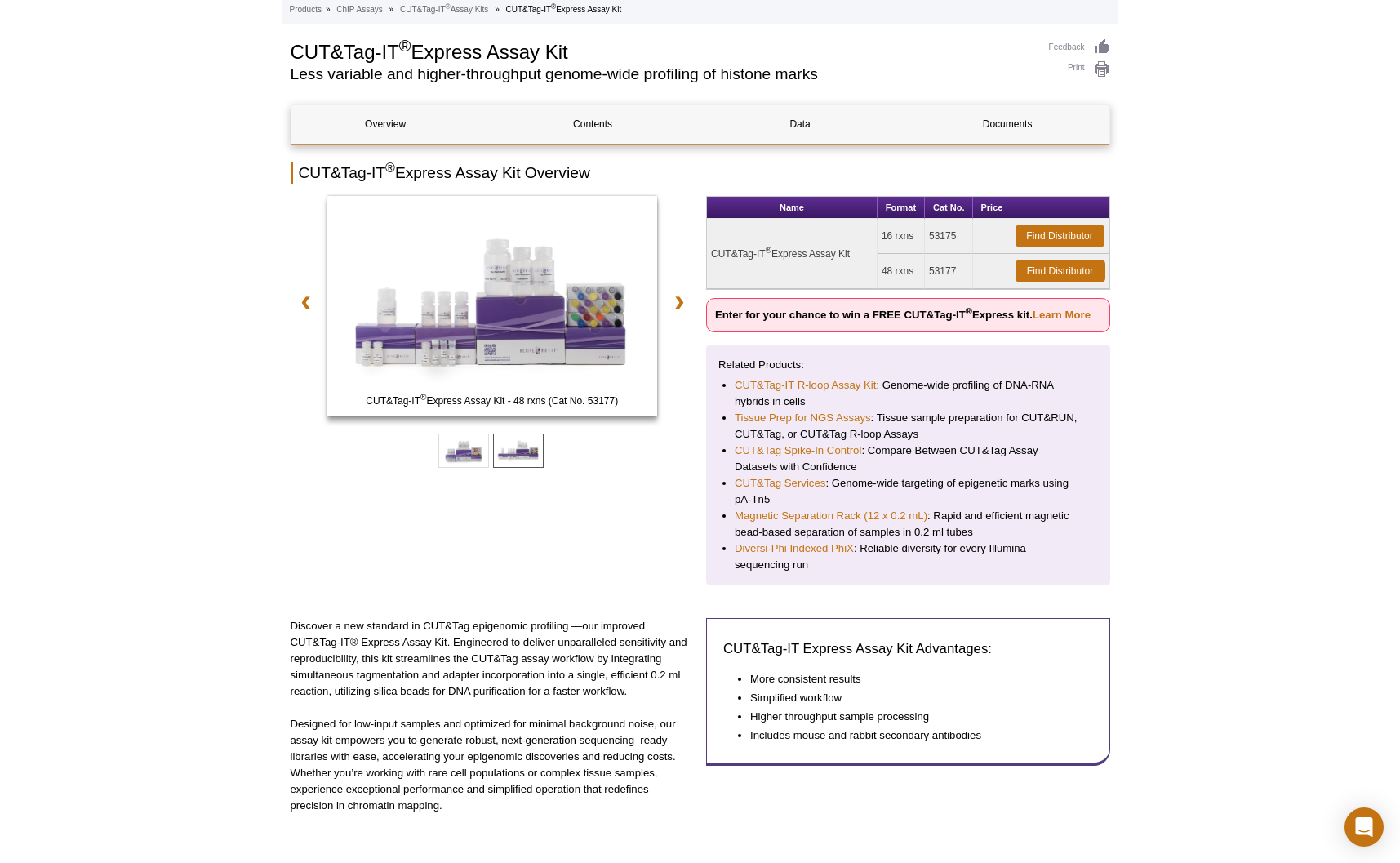 scroll, scrollTop: 0, scrollLeft: 0, axis: both 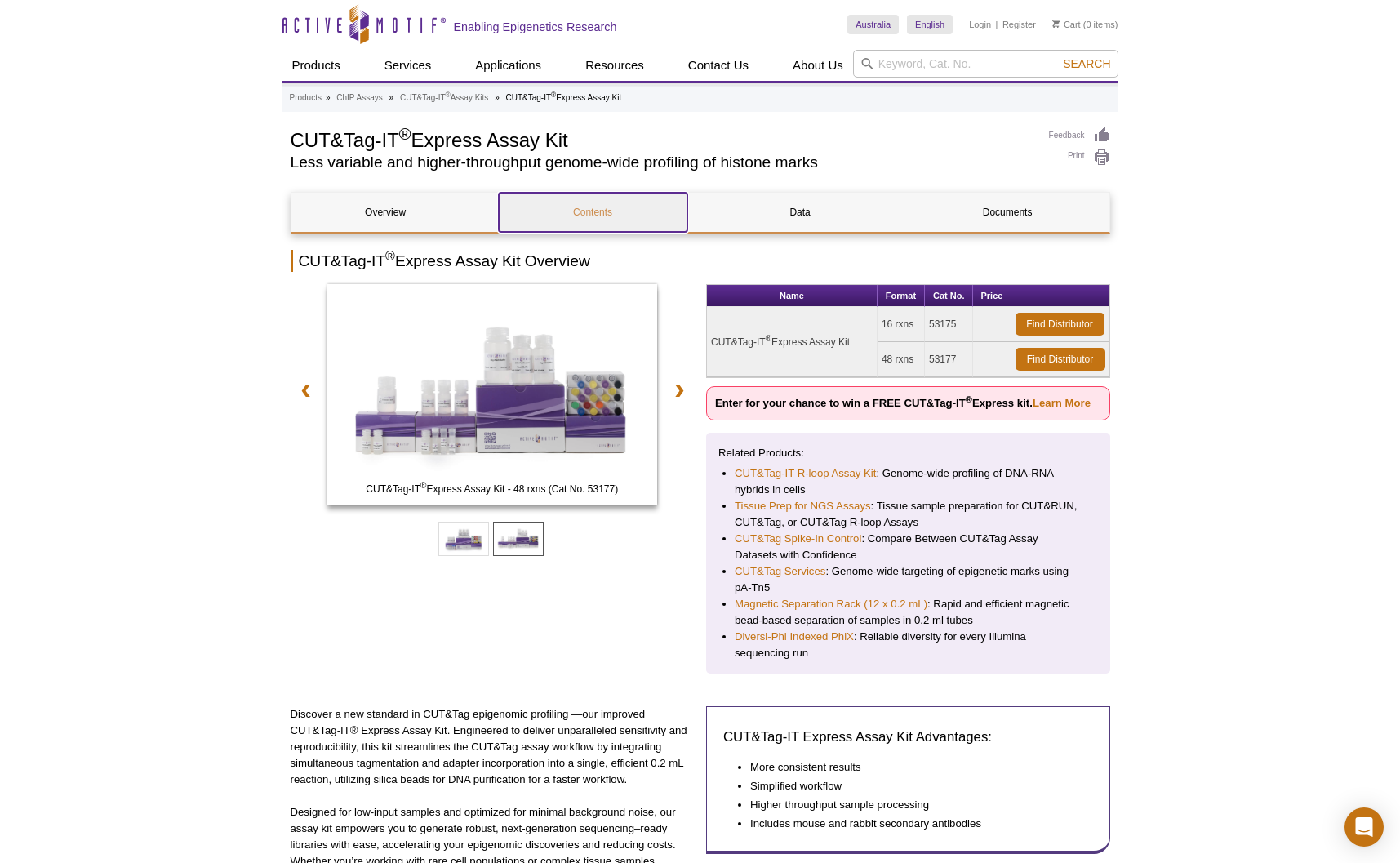 click on "Contents" at bounding box center [593, 212] 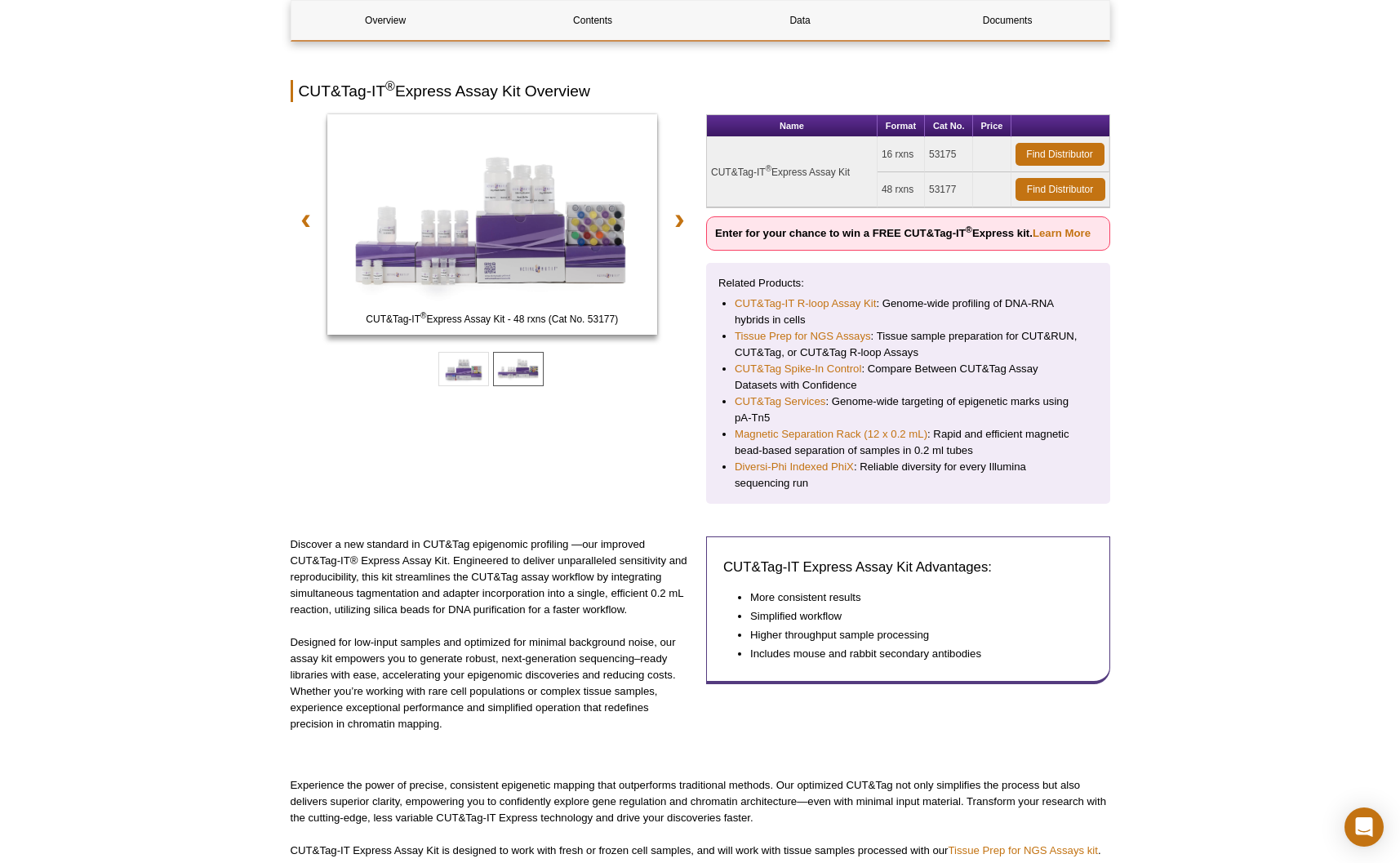 scroll, scrollTop: 0, scrollLeft: 0, axis: both 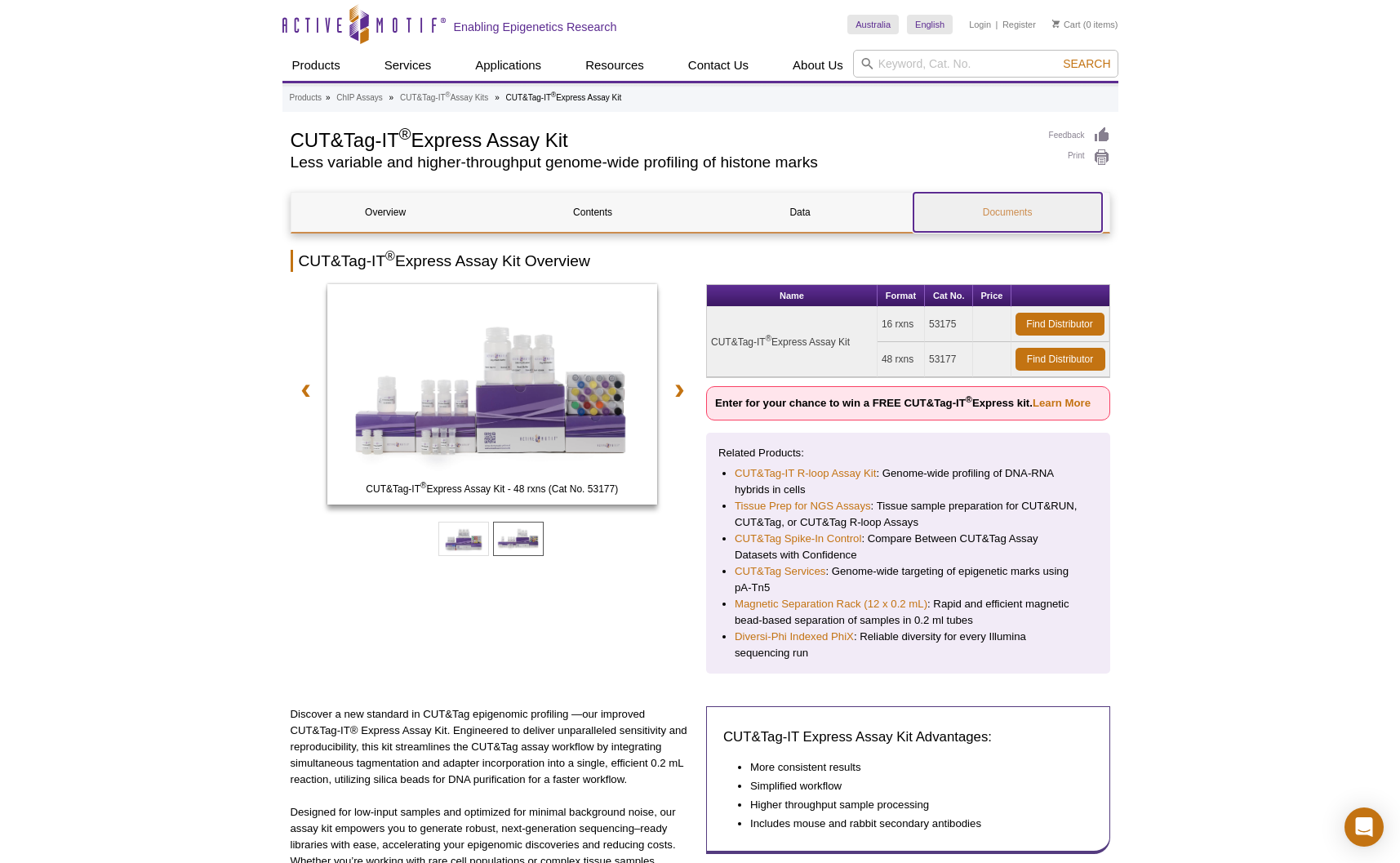 click on "Documents" at bounding box center [1007, 212] 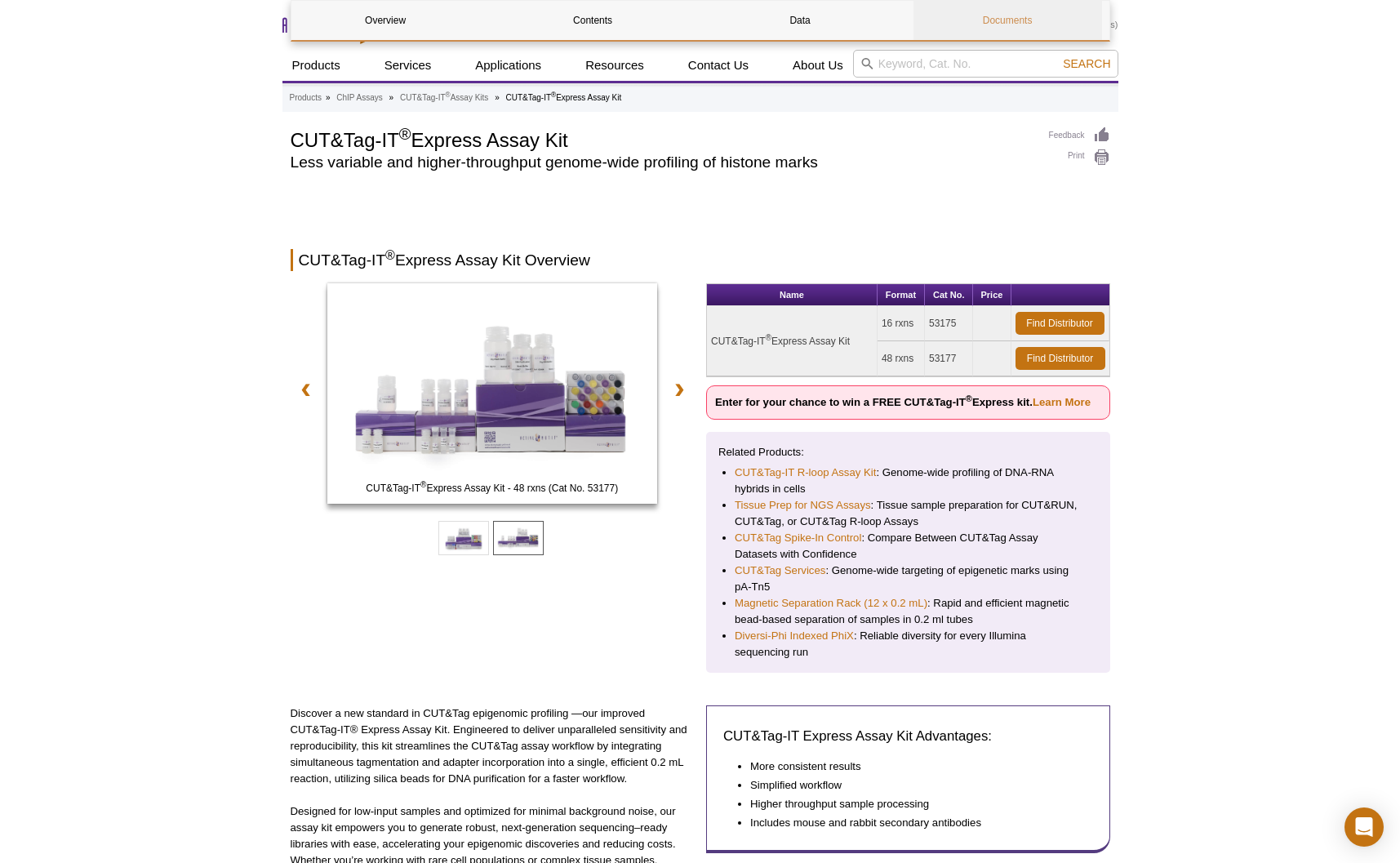scroll, scrollTop: 2467, scrollLeft: 0, axis: vertical 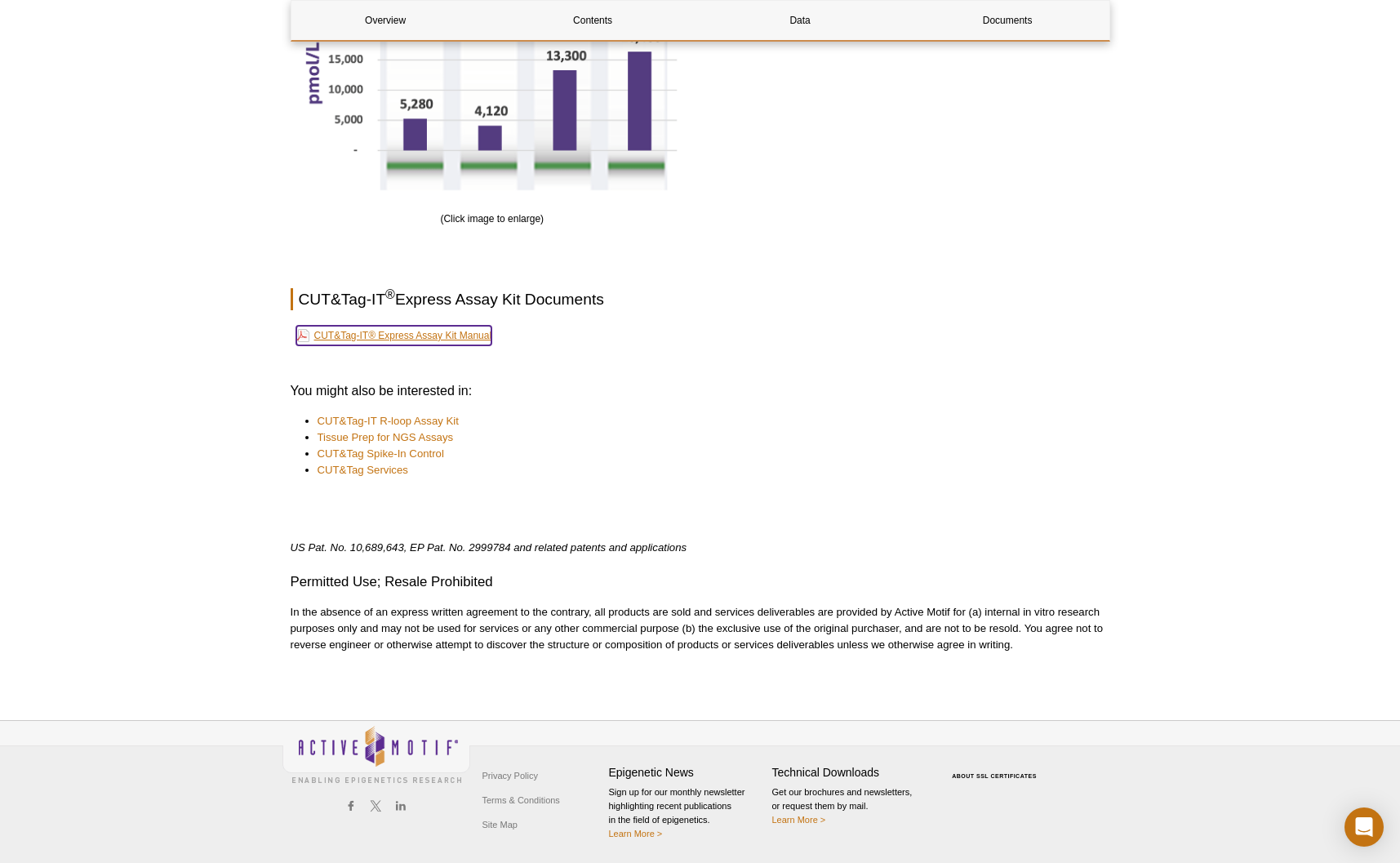 click on "CUT&Tag-IT® Express Assay Kit Manual" at bounding box center [394, 336] 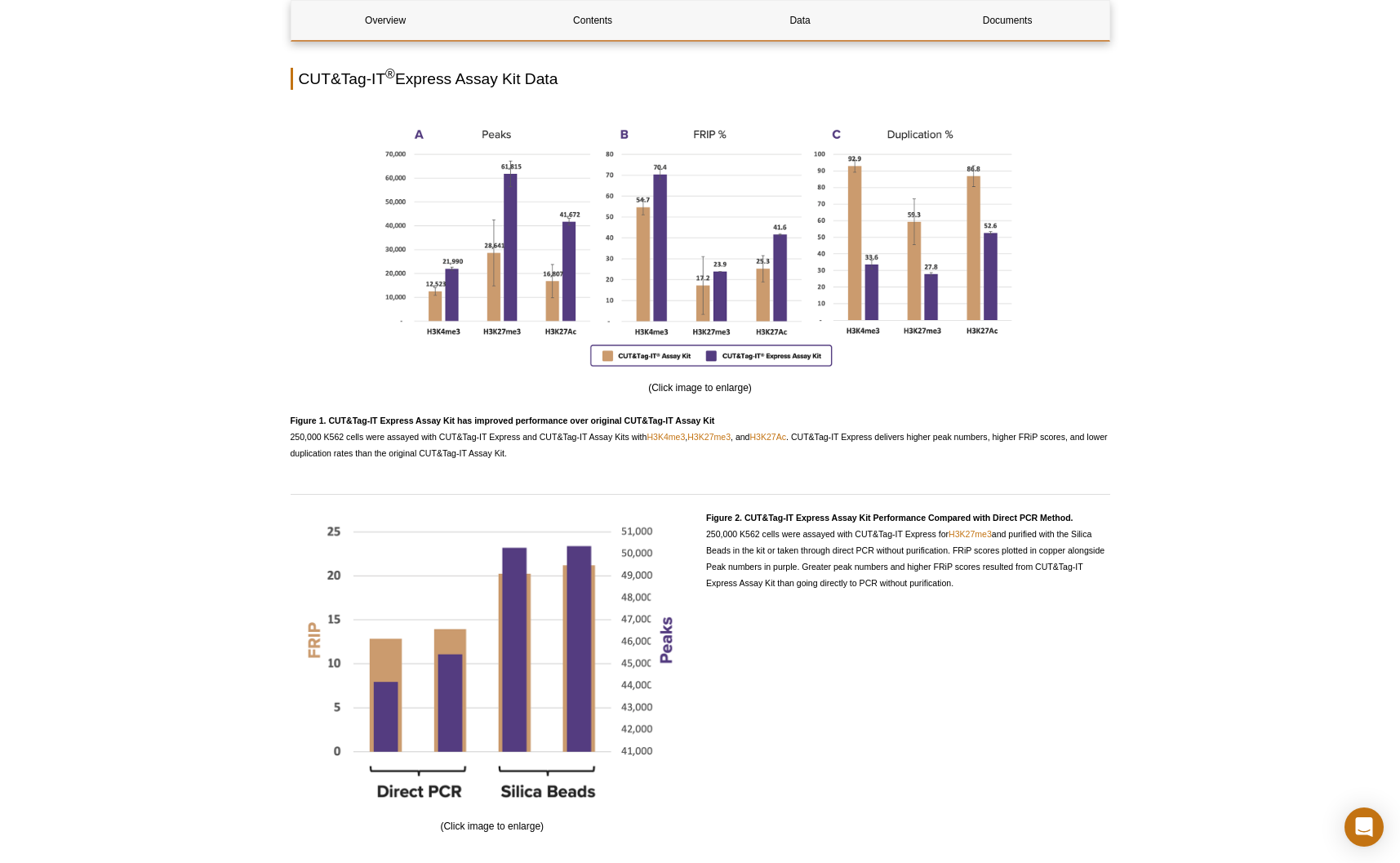 scroll, scrollTop: 1263, scrollLeft: 0, axis: vertical 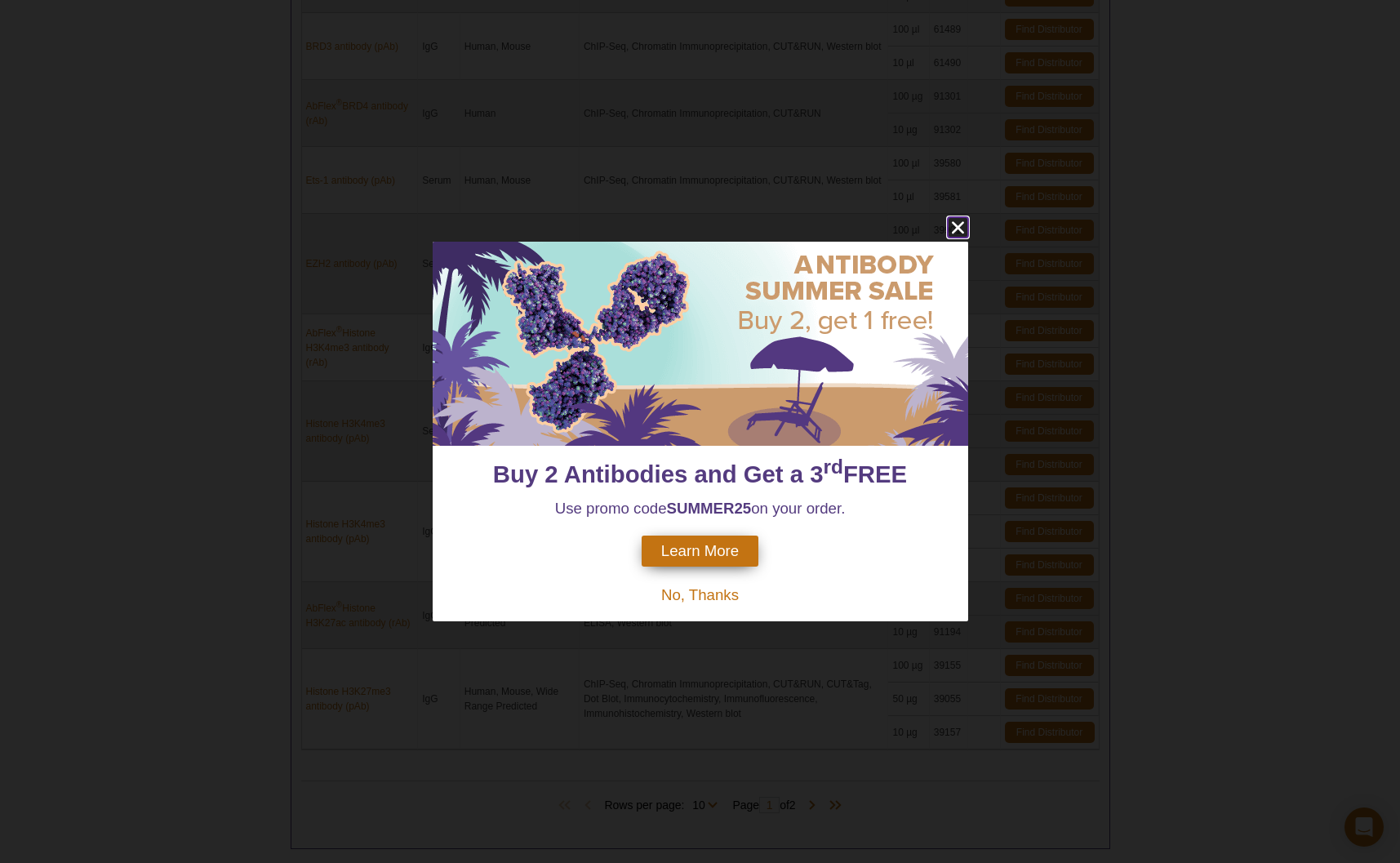 click 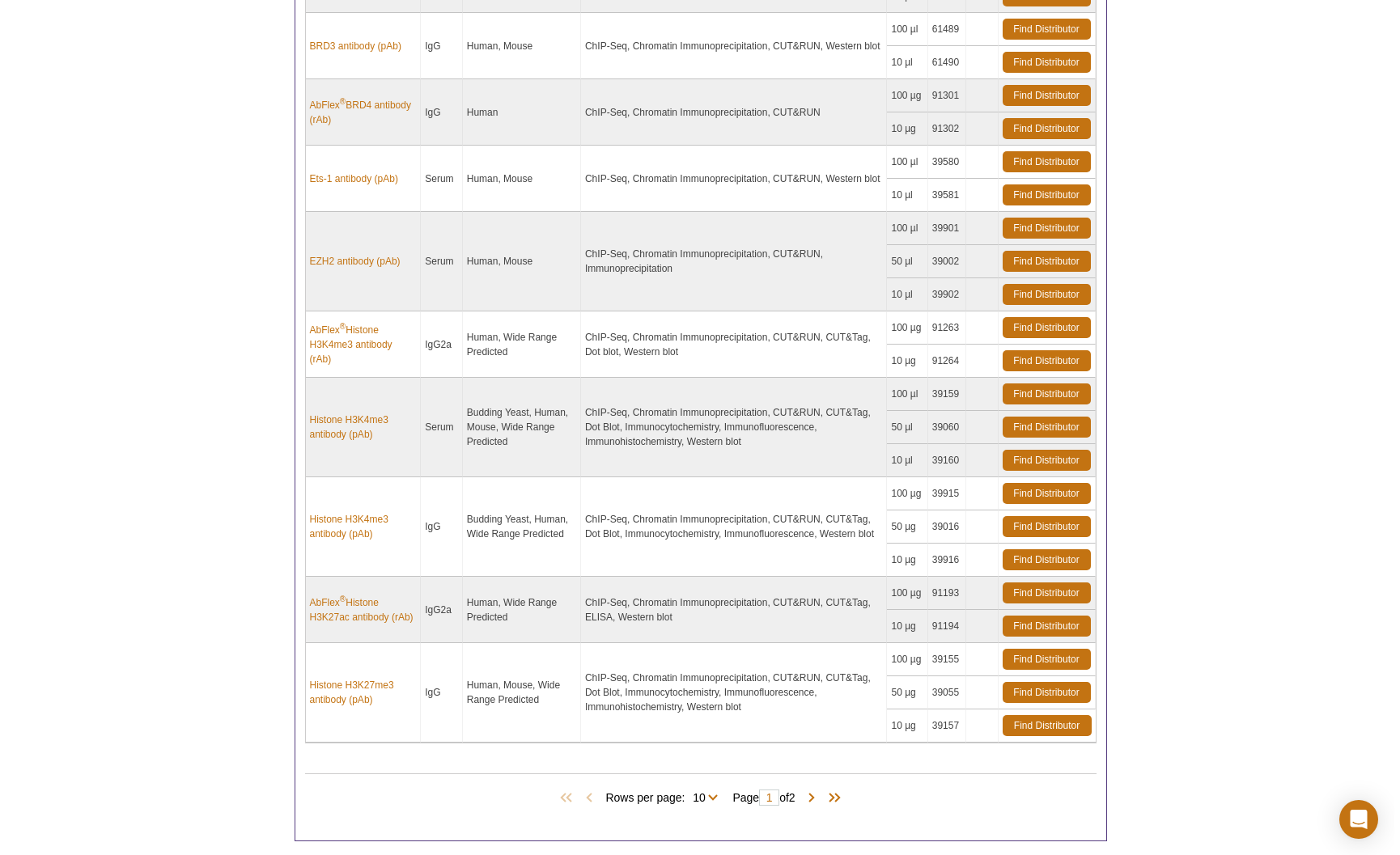 scroll, scrollTop: 857, scrollLeft: 0, axis: vertical 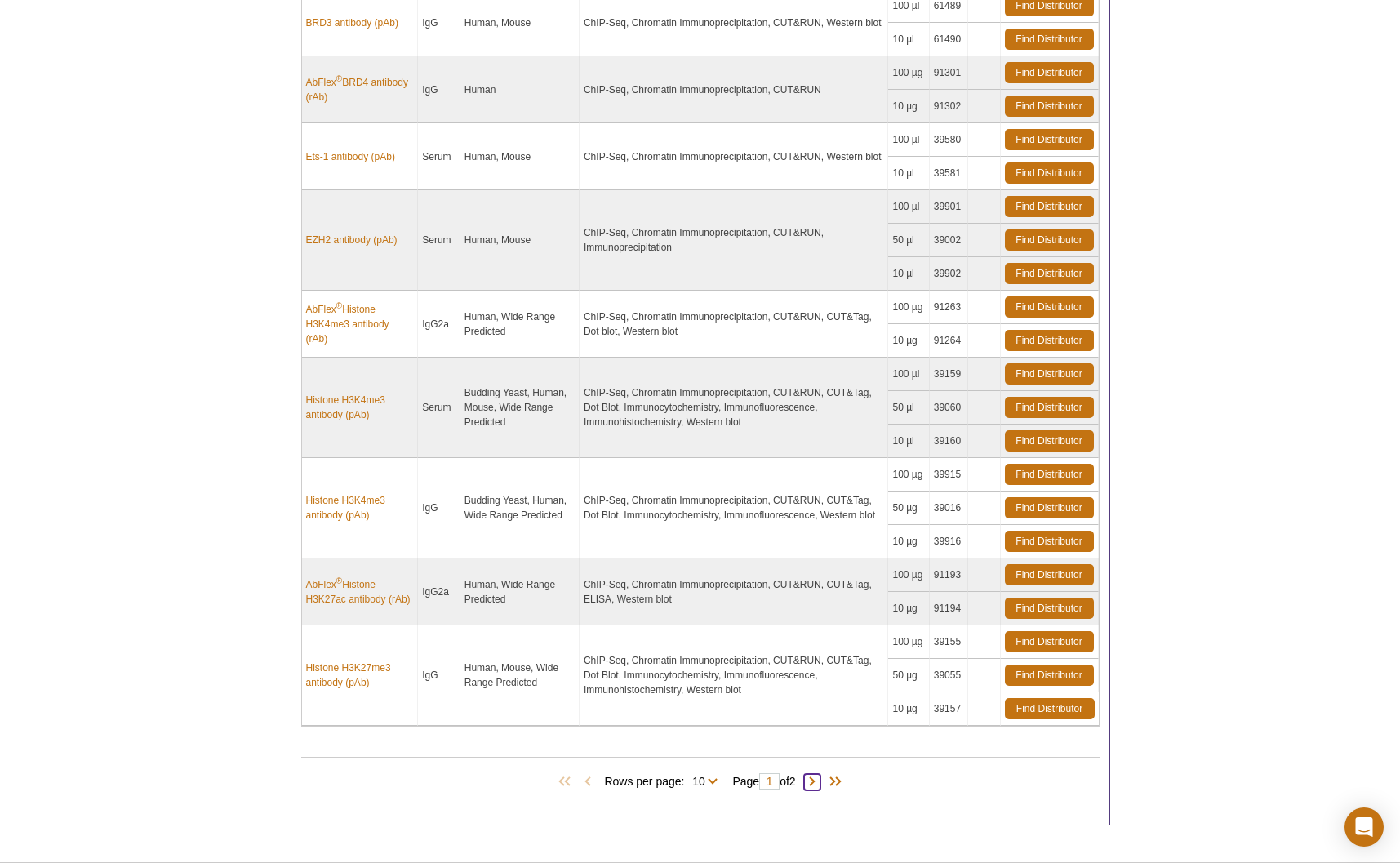 click at bounding box center [812, 782] 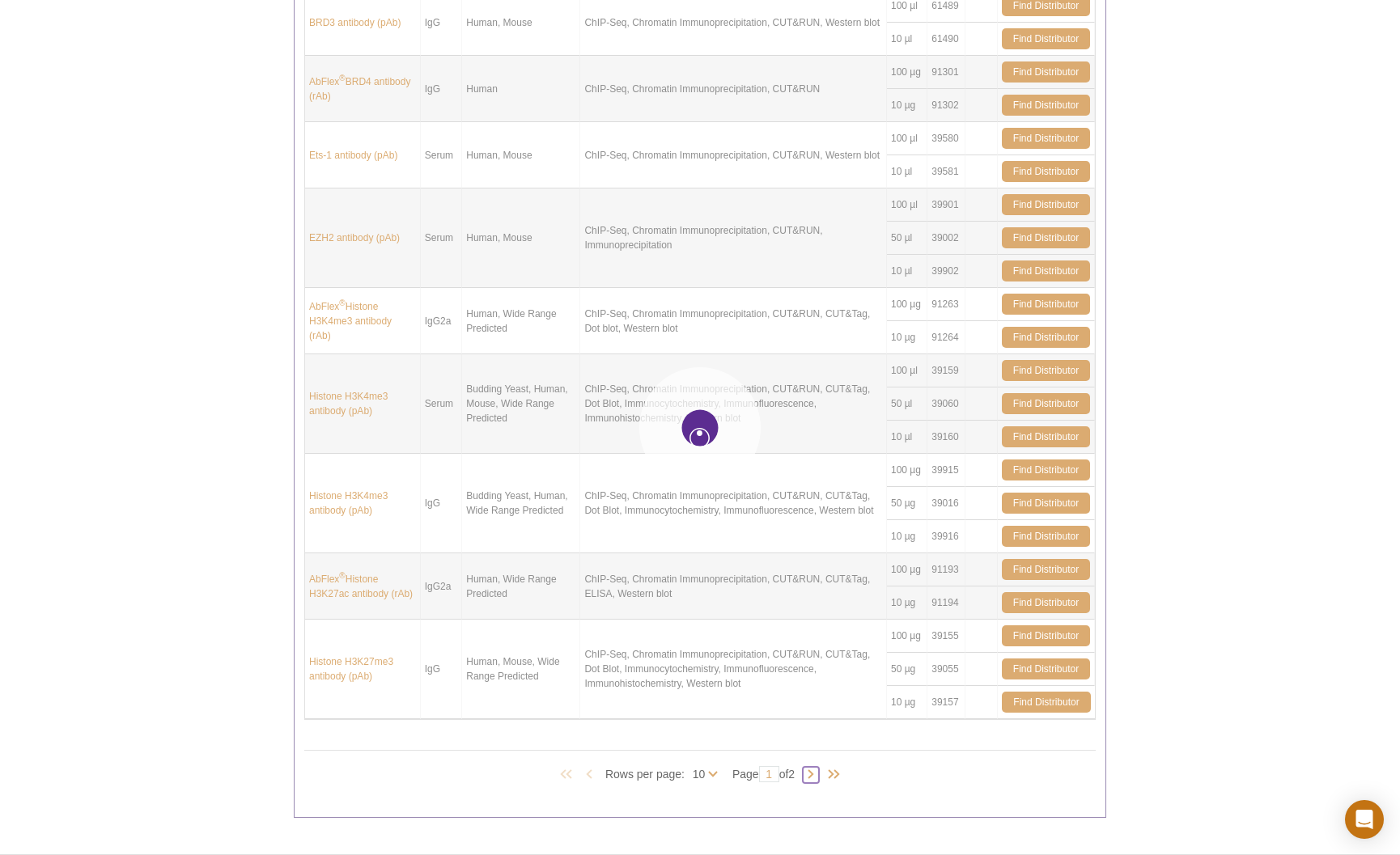 type on "2" 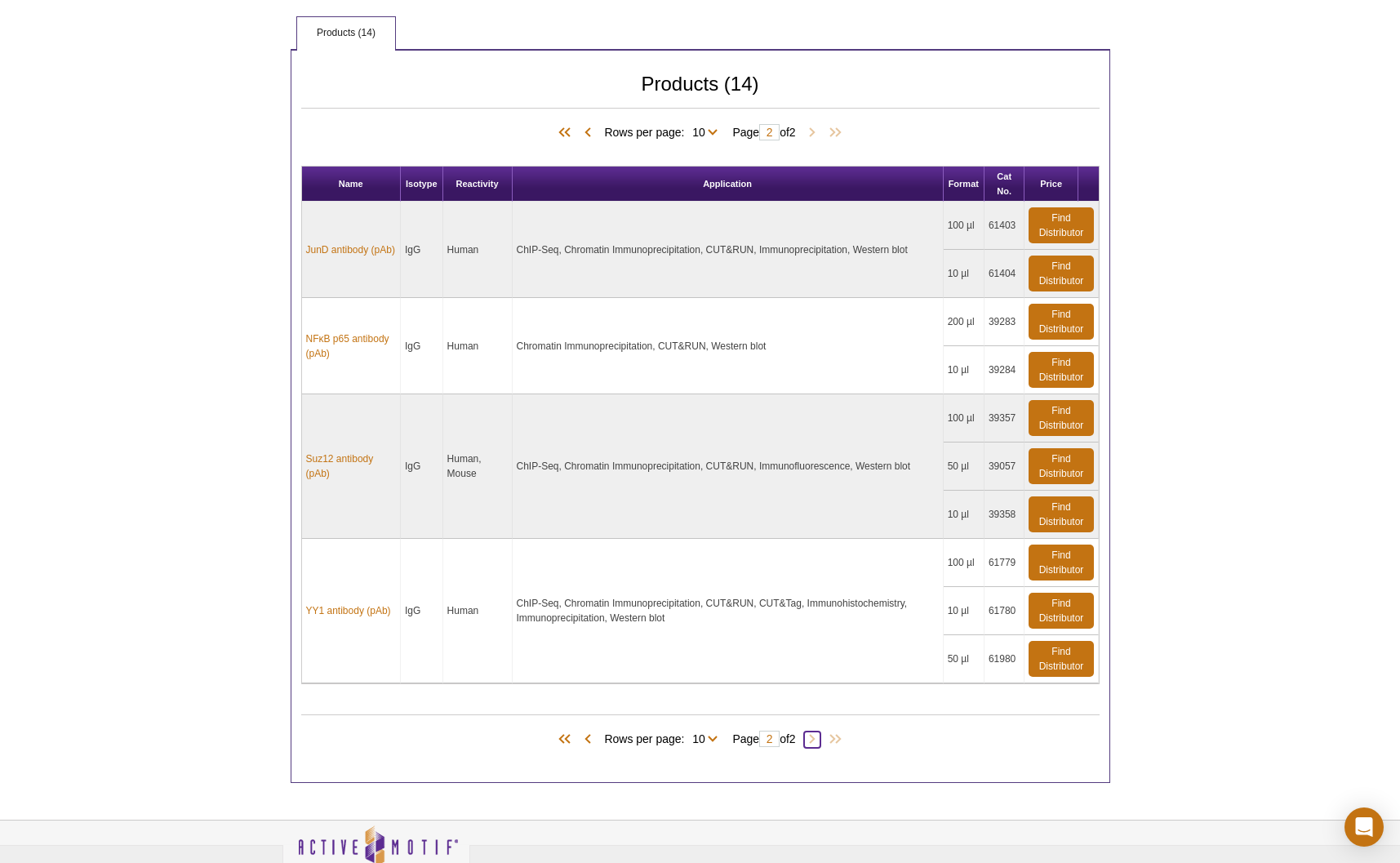 scroll, scrollTop: 582, scrollLeft: 0, axis: vertical 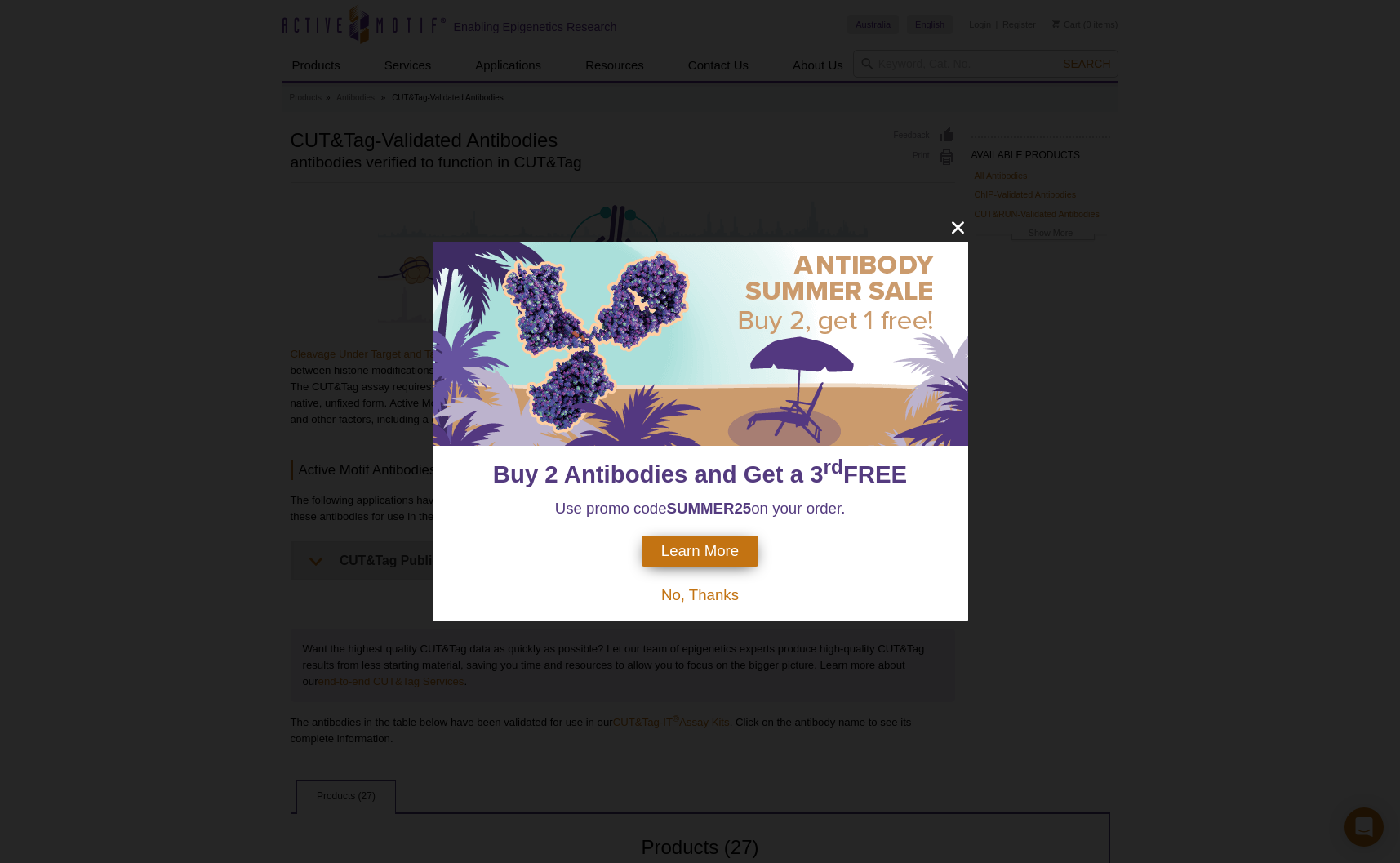 click on "No, Thanks" at bounding box center (700, 594) 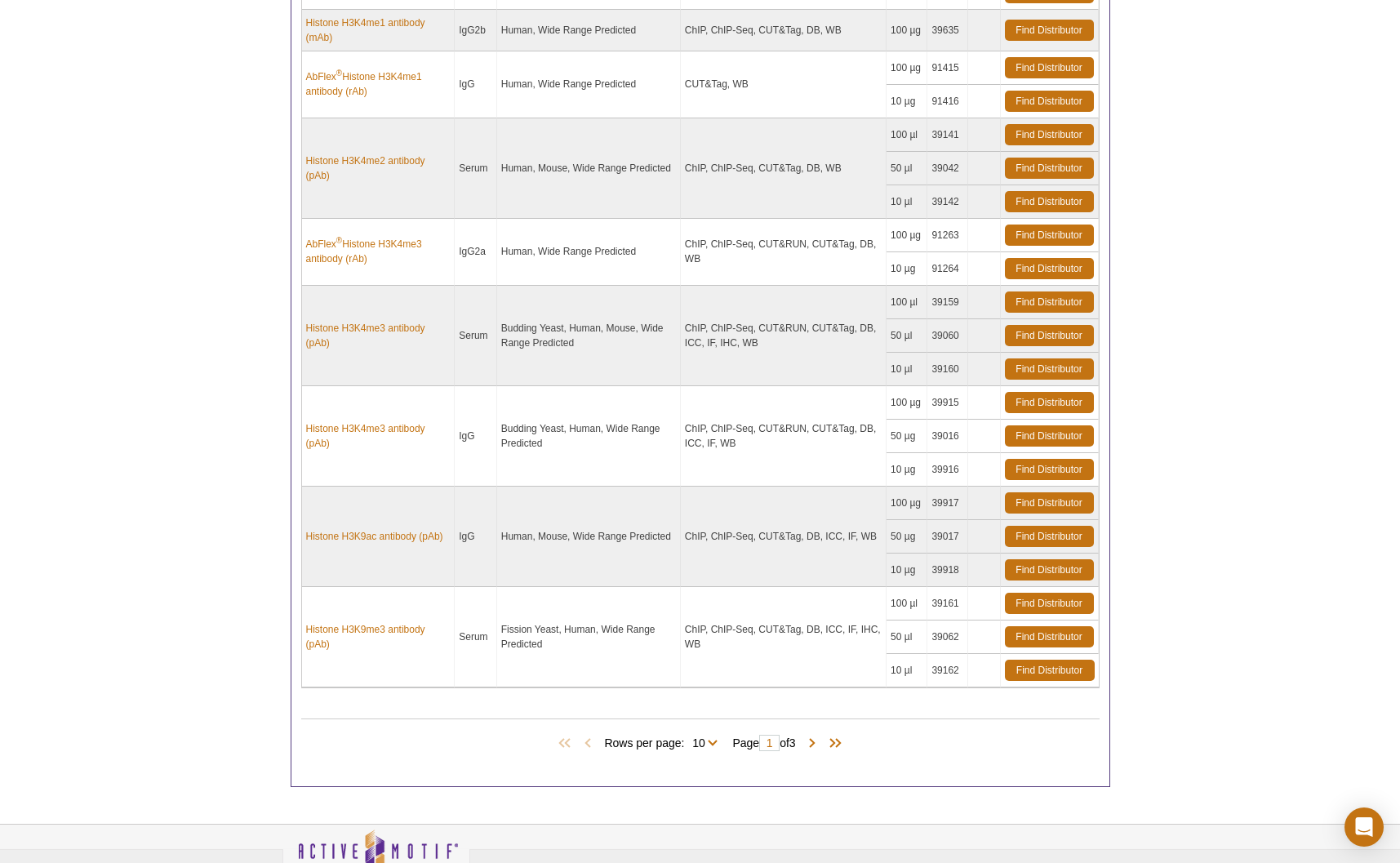 scroll, scrollTop: 1124, scrollLeft: 0, axis: vertical 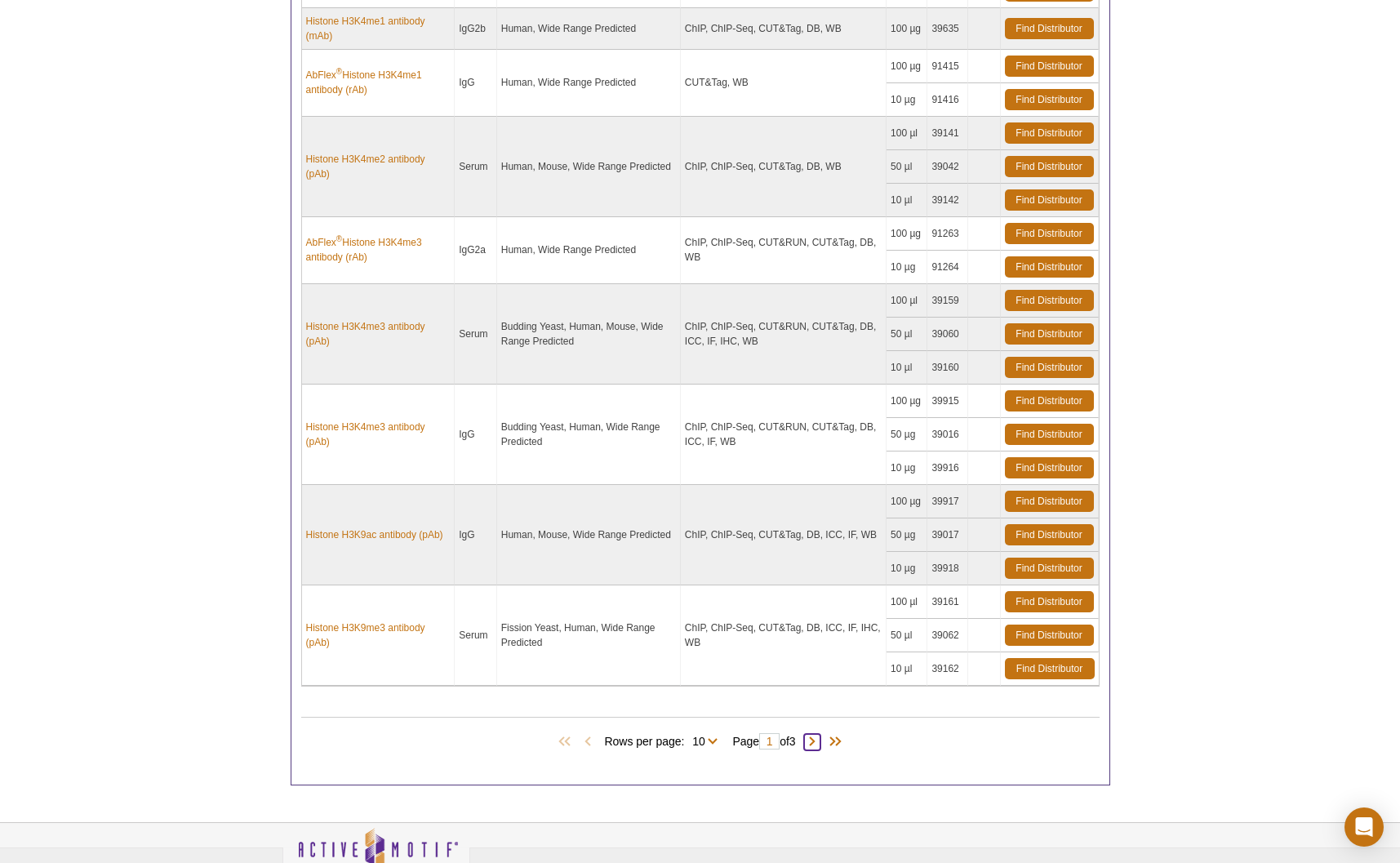click at bounding box center [812, 742] 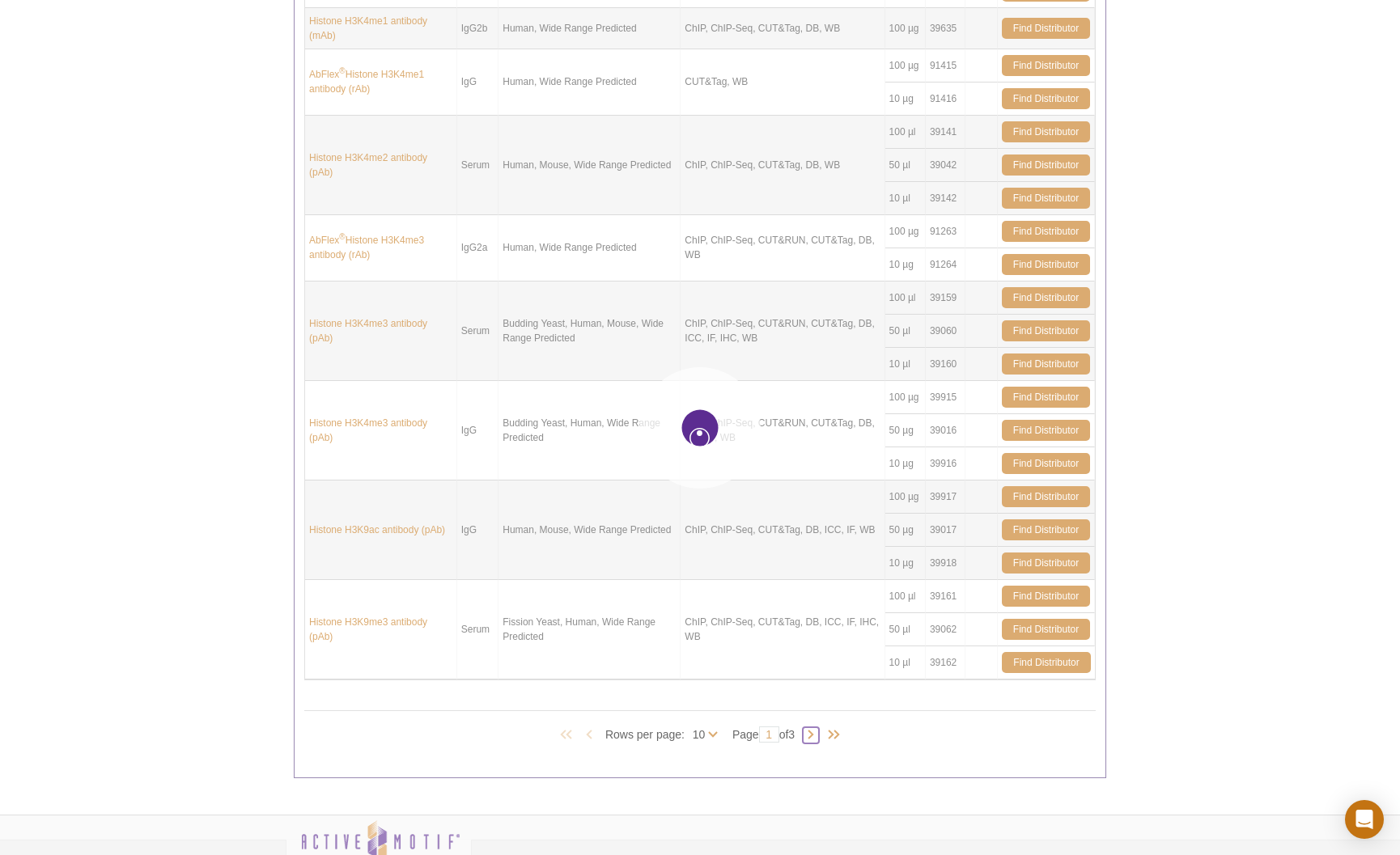 type on "2" 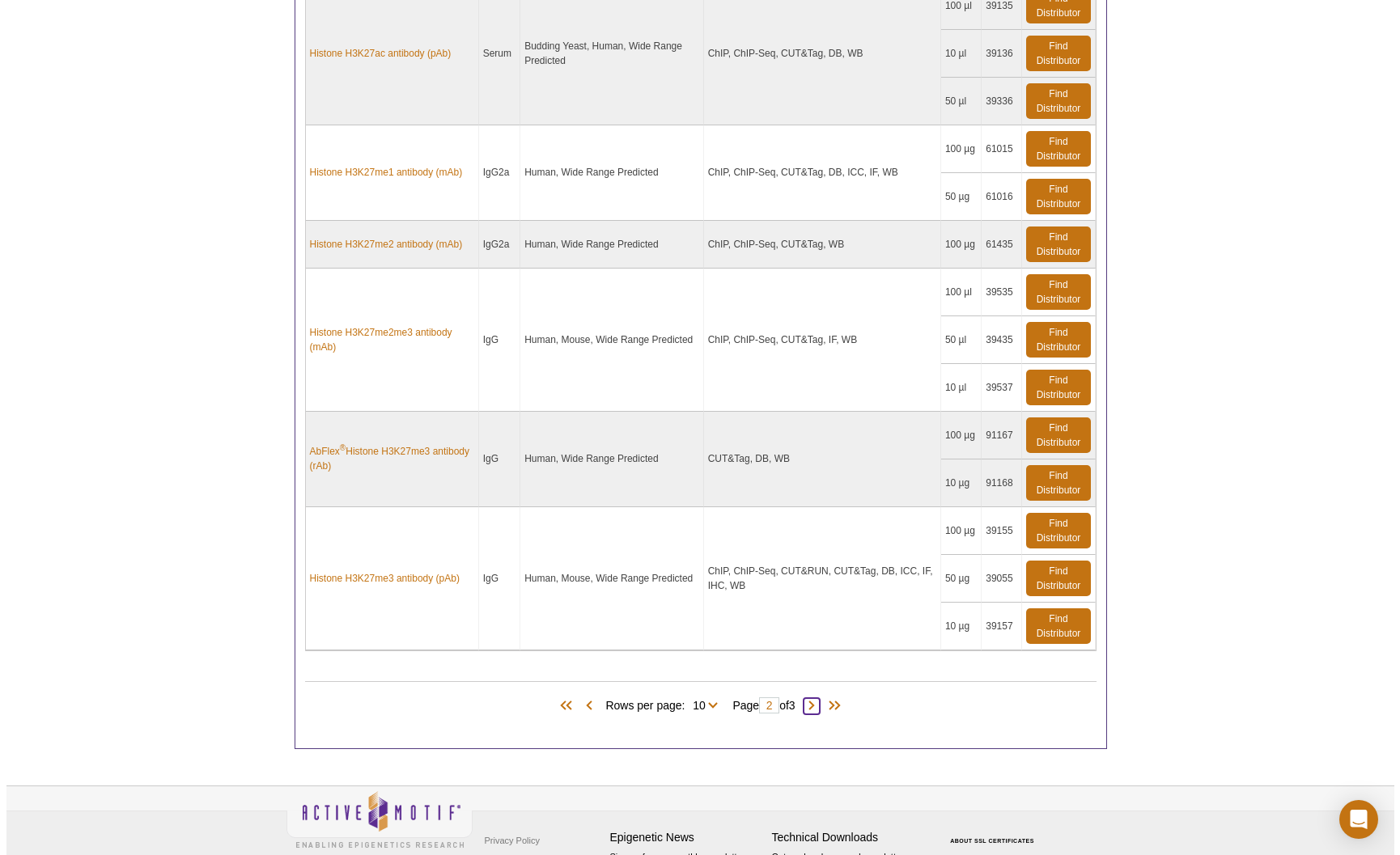 scroll, scrollTop: 1454, scrollLeft: 0, axis: vertical 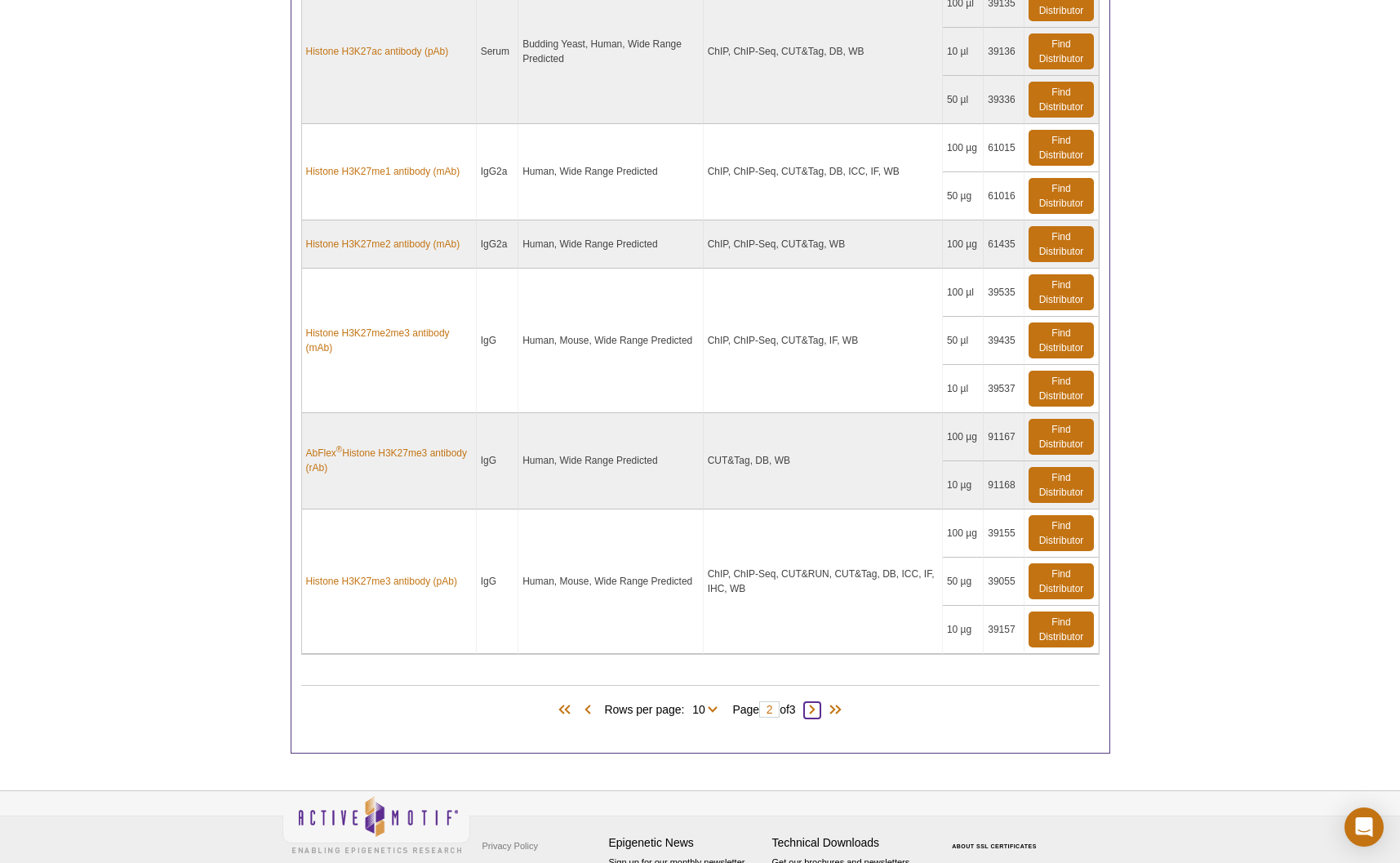 click at bounding box center (812, 710) 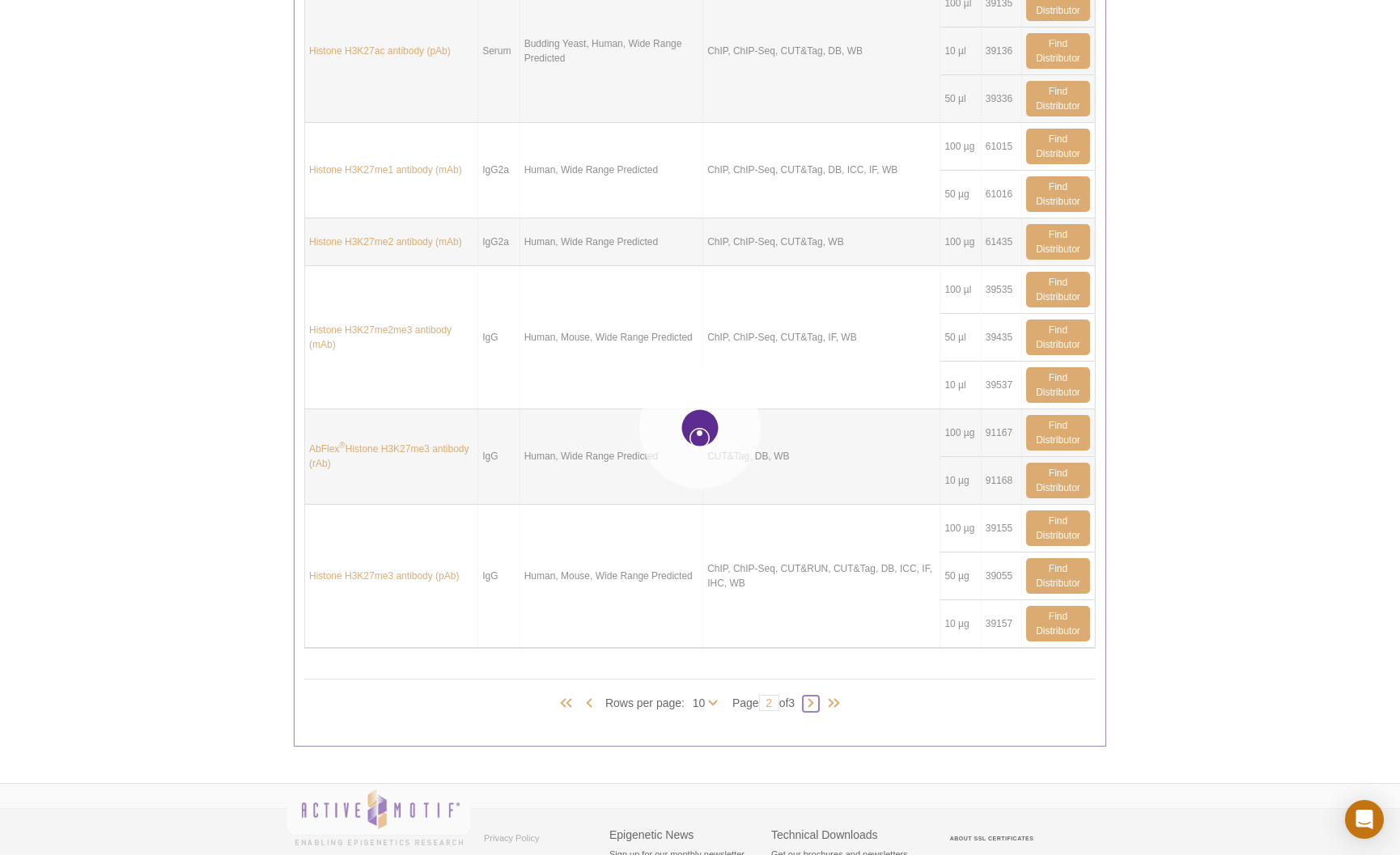 type on "3" 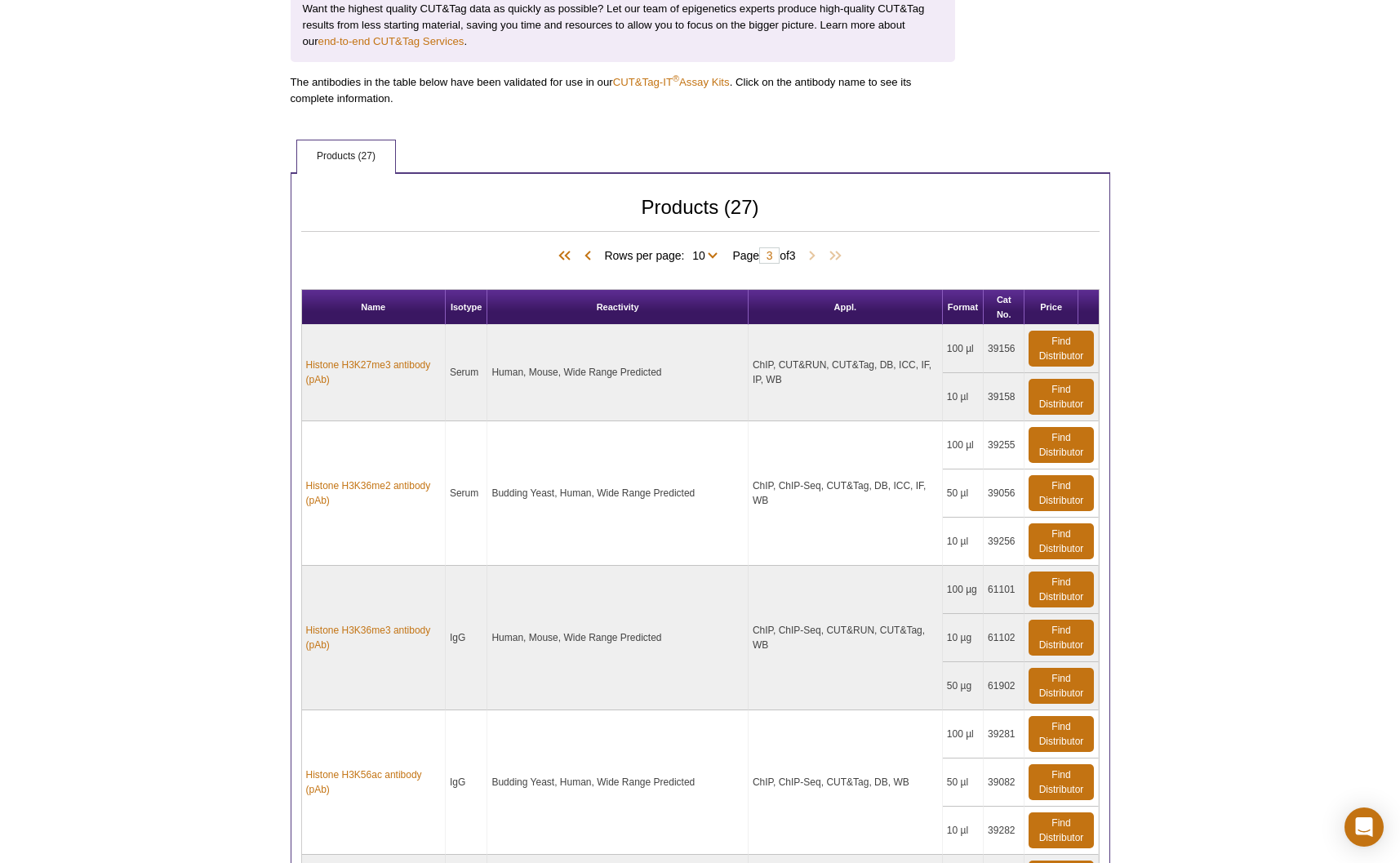 scroll, scrollTop: 621, scrollLeft: 0, axis: vertical 